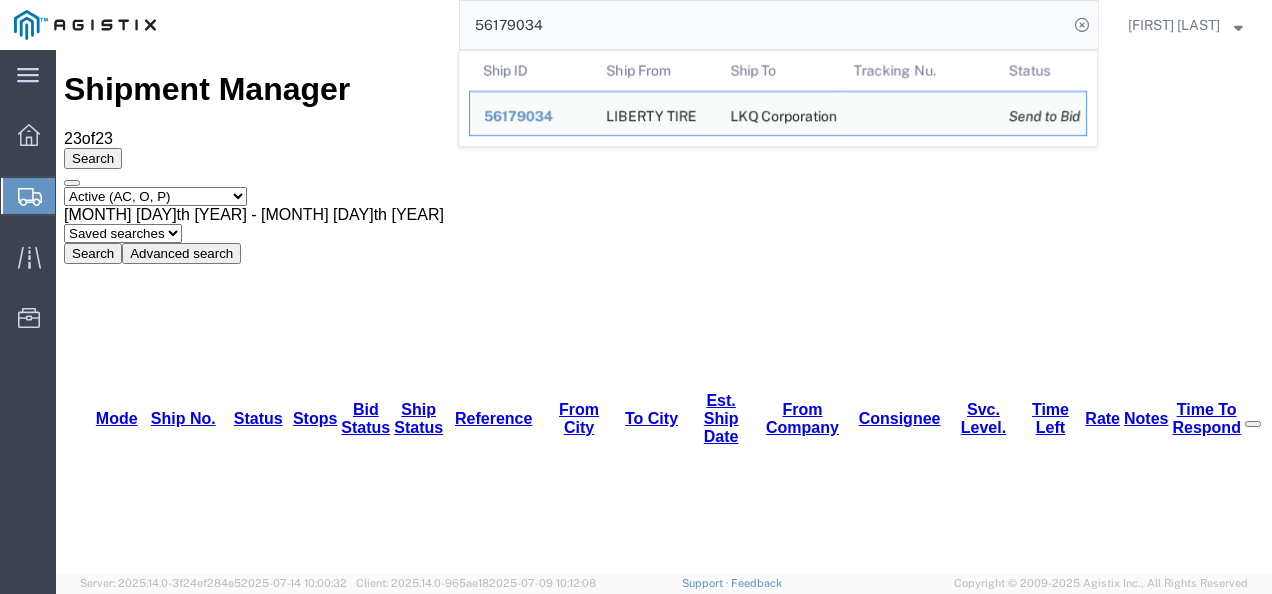 scroll, scrollTop: 0, scrollLeft: 0, axis: both 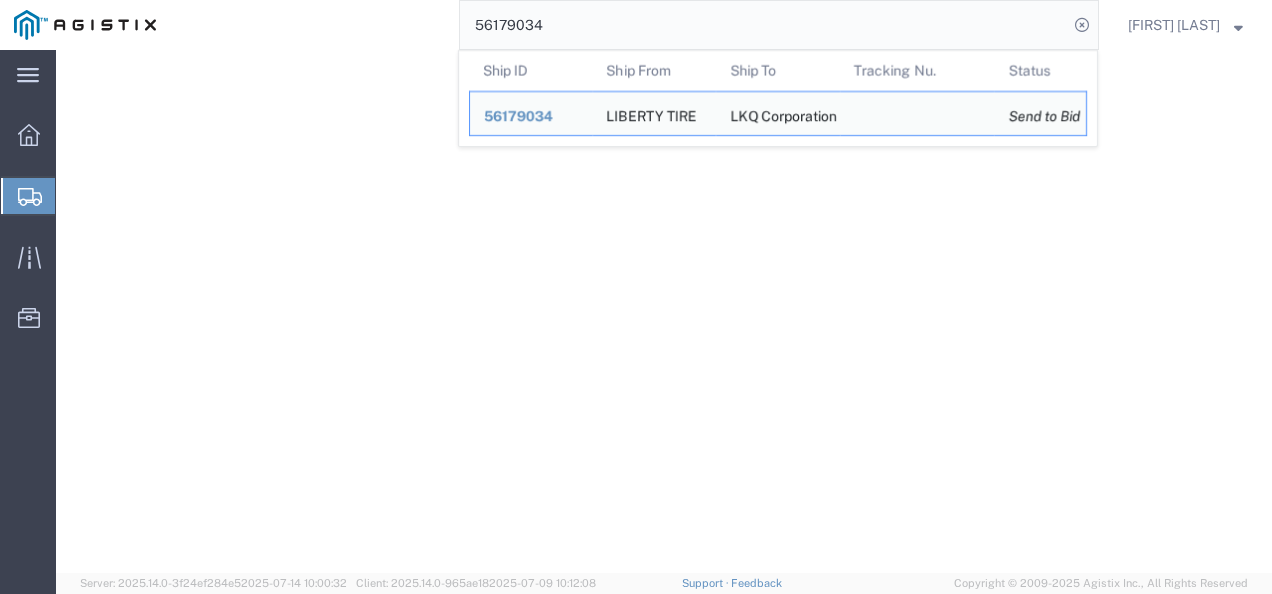 click on "56179034" 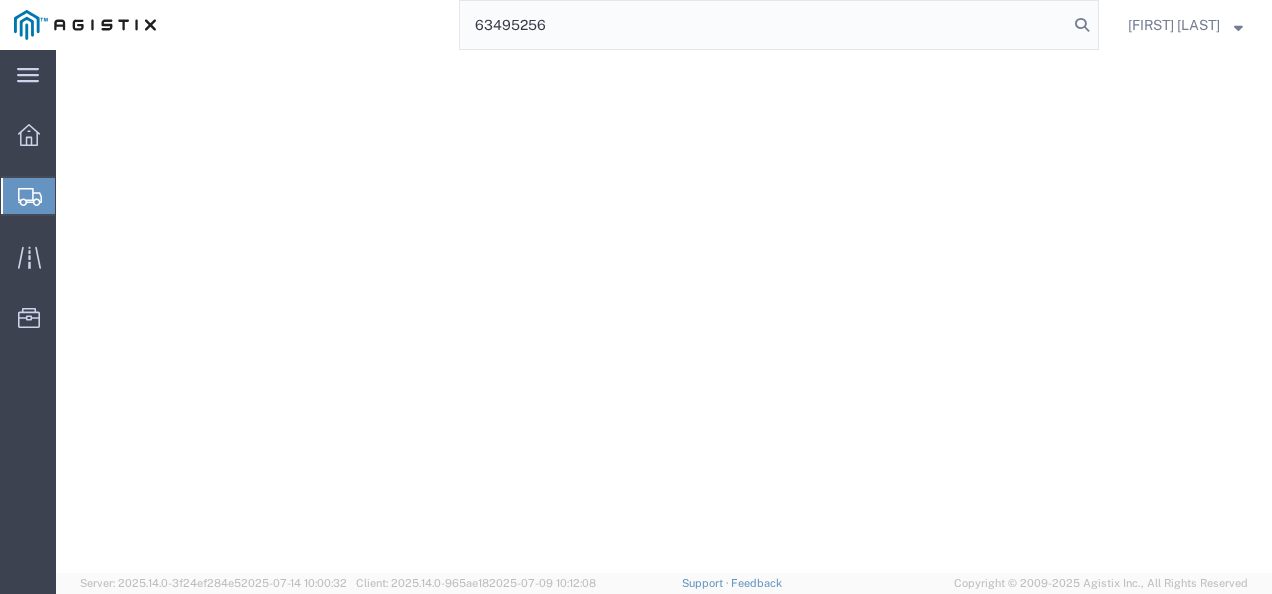 type on "63495256" 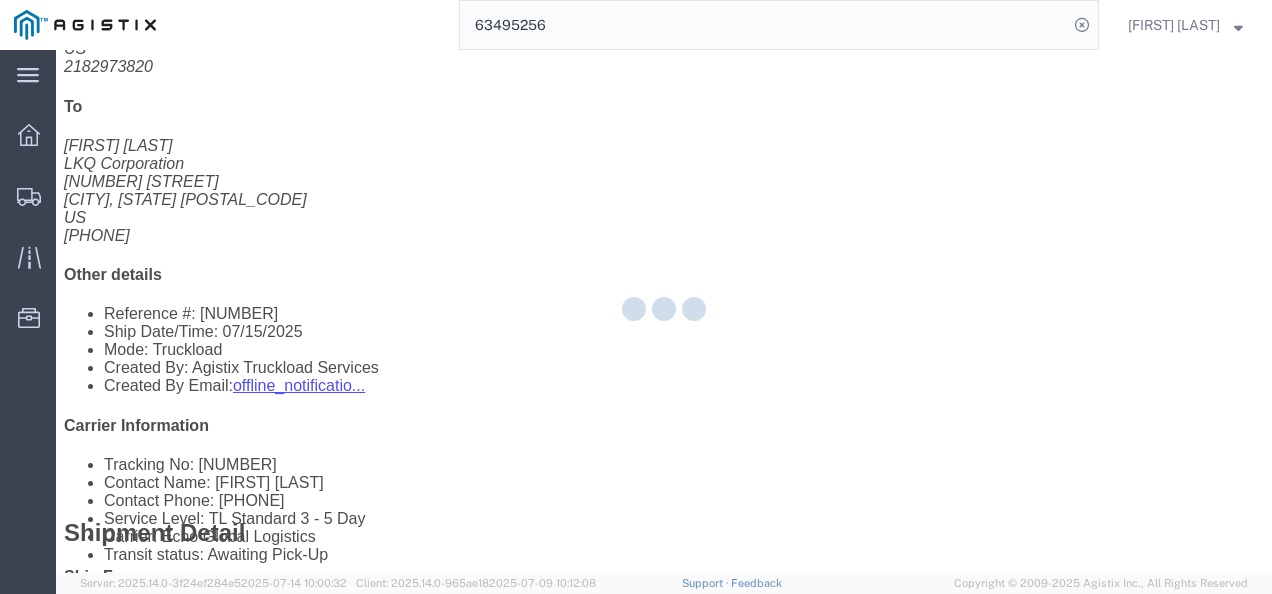 click on "[NUMBER] [UNIT](s) [QUALIFIER] ([QUALIFIER]) Total weight: [NUMBER] ( [NUMBER] [QUALIFIER] ) [UNIT]Carton count: [NUMBER] Dimensions: L [NUMBER] x W [NUMBER] x H [NUMBER] [UNIT] Devices: [PRODUCT] Pieces: [NUMBER] [UNIT] Total value: [NUMBER] [CURRENCY] Package [NUMBER] Content [NUMBER] [PRODUCT]: [PRODUCT] Description: [TIME] load time Pieces: [NUMBER] [UNIT] Notes: [NOTES]; Notes: [NUMBER] [PRODUCT] need [NUMBER] feet Total value: [NUMBER] [CURRENCY] [PREVIOUS/NEXT] content" 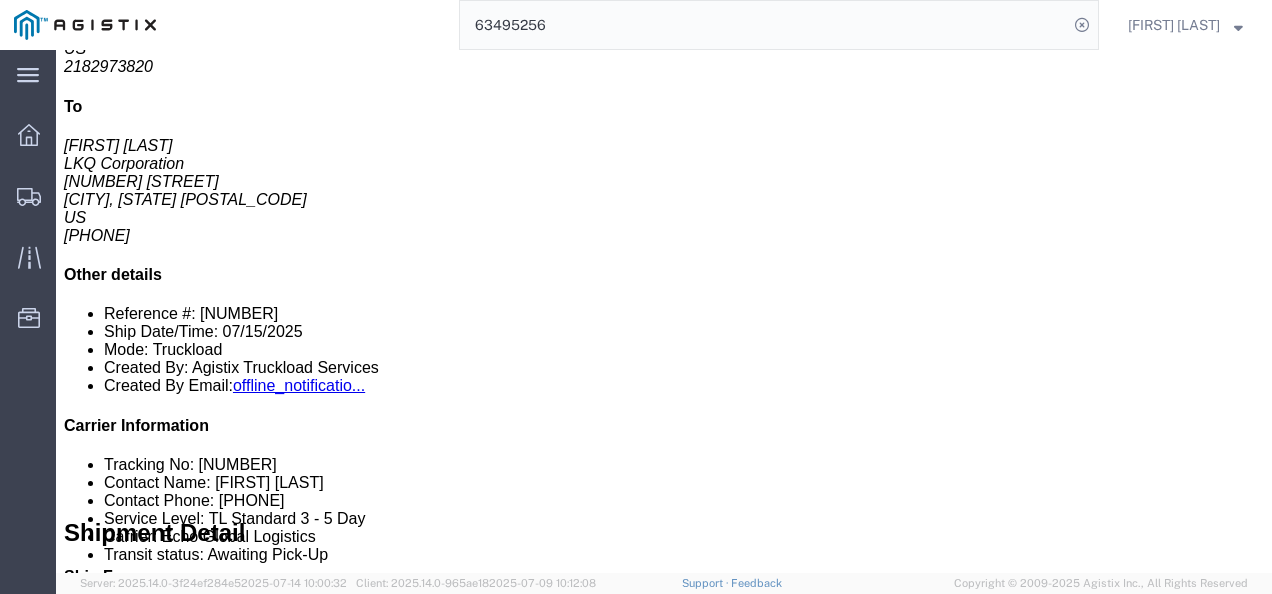 scroll, scrollTop: 0, scrollLeft: 0, axis: both 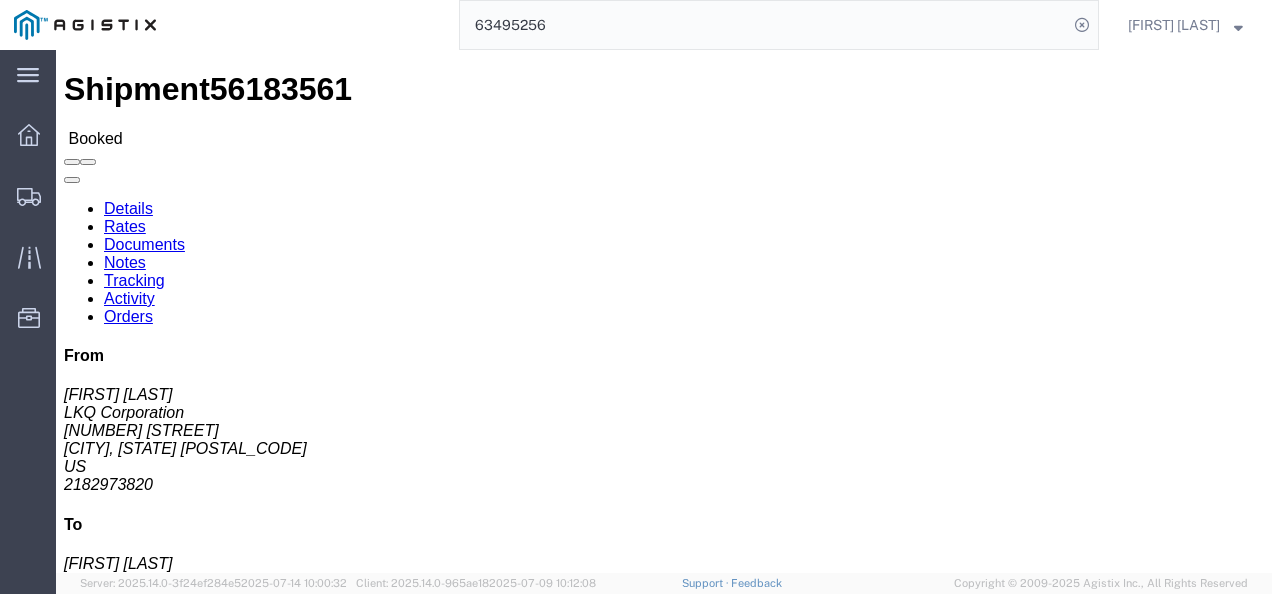click on "Ship From LKQ Corporation ([FIRST] [LAST]) [NUMBER] [NUMBER] [STREET] [CITY], [STATE] [POSTAL_CODE] [COUNTRY] [PHONE] [EMAIL] Ship To
LKQ Corporation ([FIRST] [LAST]) [NUMBER] [STREET] [CITY], [STATE] [POSTAL_CODE] [COUNTRY] [PHONE] [EMAIL]
Pickup & Delivery Dates
[DATE]  [TIME]
-
[DATE]  [TIME] Edit Date and Time
Pickup Date:
Pickup Start Date Pickup Start Time Pickup Open Date and Time [MONTH] [DAY] [YEAR] [TIME] [AM/PM] Pickup Close Date Pickup Close Time
Pickup Close Date and Time
[MONTH] [DAY] [YEAR] [TIME] [AM/PM]
Delivery by Date
Delivery Start Date Delivery Start Time
Deliver Open Date and Time
Deliver Close Date Deliver Close Time
Deliver Close Date and Time
Notify carrier of changes
Cancel
Save
Open Time [TIME] [AM/PM] Cancel Apply   Close Time [TIME] [AM/PM] Cancel Apply   [TIME] [AM/PM]" 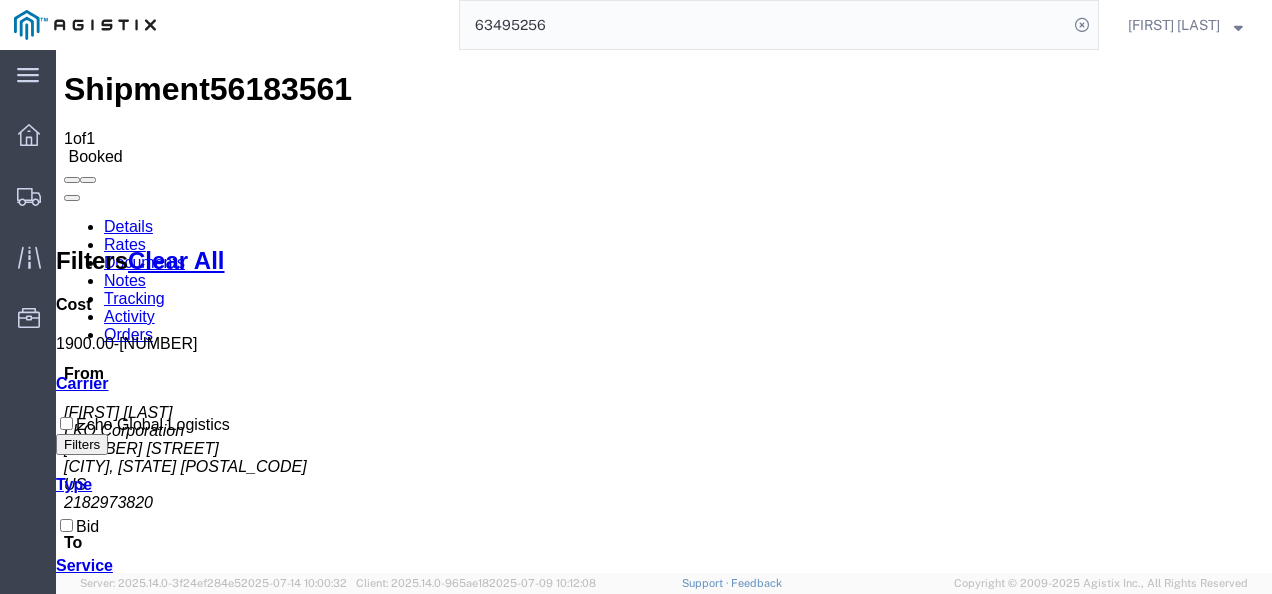 click on "Shipment  [NUMBER] 1
of
1   Booked Details Rates Documents Notes Tracking Activity Orders From [FIRST] [LAST] LKQ Corporation [NUMBER] [STREET] [CITY], [STATE] [PHONE] To [FIRST] [LAST] LKQ Corporation [NUMBER] [STREET] [CITY], [STATE] [PHONE] Other details Reference #: [NUMBER] Ship Date/Time: [DATE] Mode: Truckload Created By: Agistix Truckload Services Created By Email:
offline_notificatio...
Carrier Information Tracking No: [NUMBER] Contact Name: [FIRST] [LAST] Contact Phone: [PHONE] Service Level: TL Standard 3 - 5 Day Carrier: Echo Global Logistics Transit status: Awaiting Pick-Up Please fix the following errors Rates Filter Filters Clear All Cost [PRICE]  -
[PRICE] Transit Days Carrier   Echo Global Logistics Filters Type   Bid Service   TL Standard 3 - 5 Day Search: Carrier Service Estimated Transit Transit Days Type Cost Confirm Echo Global Logistics TL Standard 3 - 5 Day 3-5 Day Economy Bid [PRICE] USD To" at bounding box center [664, 896] 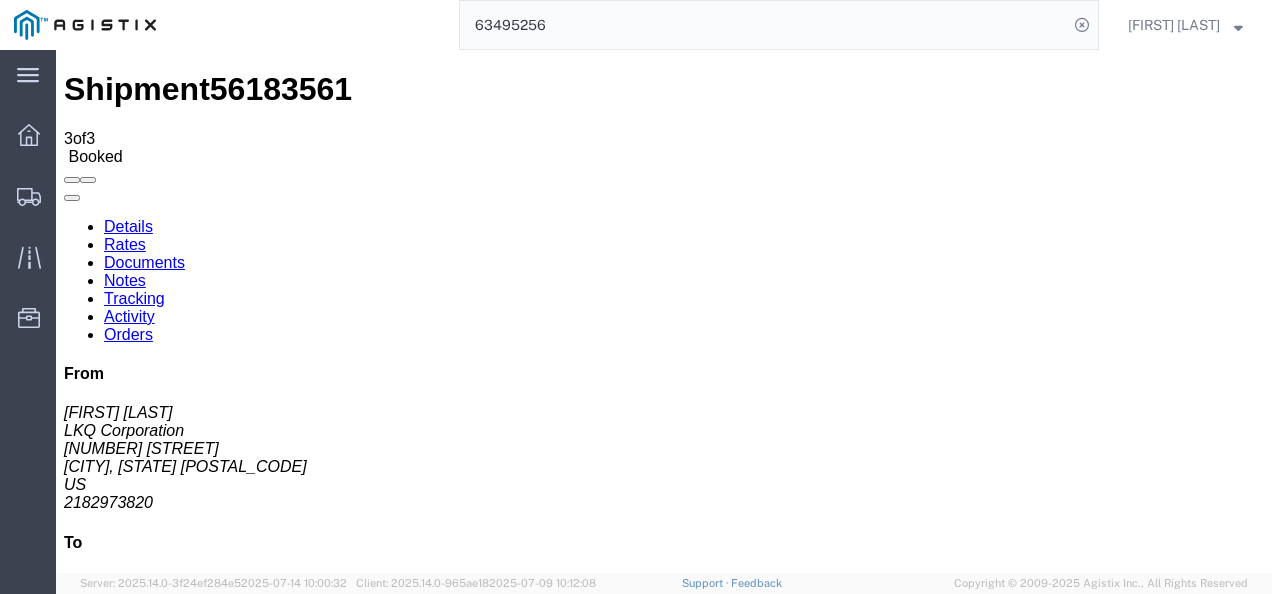 click on "Shipment  [NUMBER] 3
of
3   Booked Details Rates Documents Notes Tracking Activity Orders From [FIRST] [LAST] LKQ Corporation [NUMBER] [STREET] [CITY], [STATE] [PHONE] To [FIRST] [LAST] LKQ Corporation [NUMBER] [STREET] [CITY], [STATE] [PHONE] Other details Reference #: [NUMBER] Ship Date/Time: [DATE] Mode: Truckload Created By: Agistix Truckload Services Created By Email:
offline_notificatio...
Carrier Information Tracking No: [NUMBER] Contact Name: [FIRST] [LAST] Contact Phone: [PHONE] Service Level: TL Standard 3 - 5 Day Carrier: Echo Global Logistics Transit status: Awaiting Pick-Up Please fix the following errors Notes Add Notes Date/Time Written By Written To Contents Note Type Comm Level [DATE] [TIME]  [COMPANY]  Public   Est. Linear Ft: 25; Notes: 5 Larger wood racks need 25 feet       Public   Email All Notes Delete Notes [DATE] [TIME]  [COMPANY]  Public" at bounding box center (664, 1057) 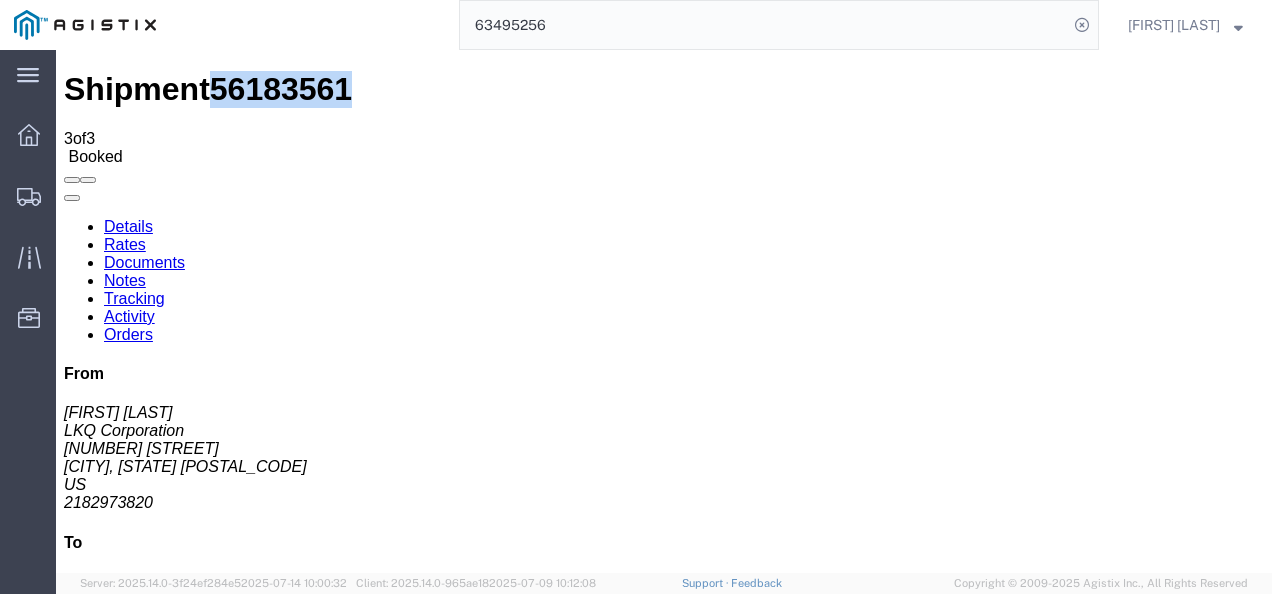 click on "56183561" at bounding box center [281, 89] 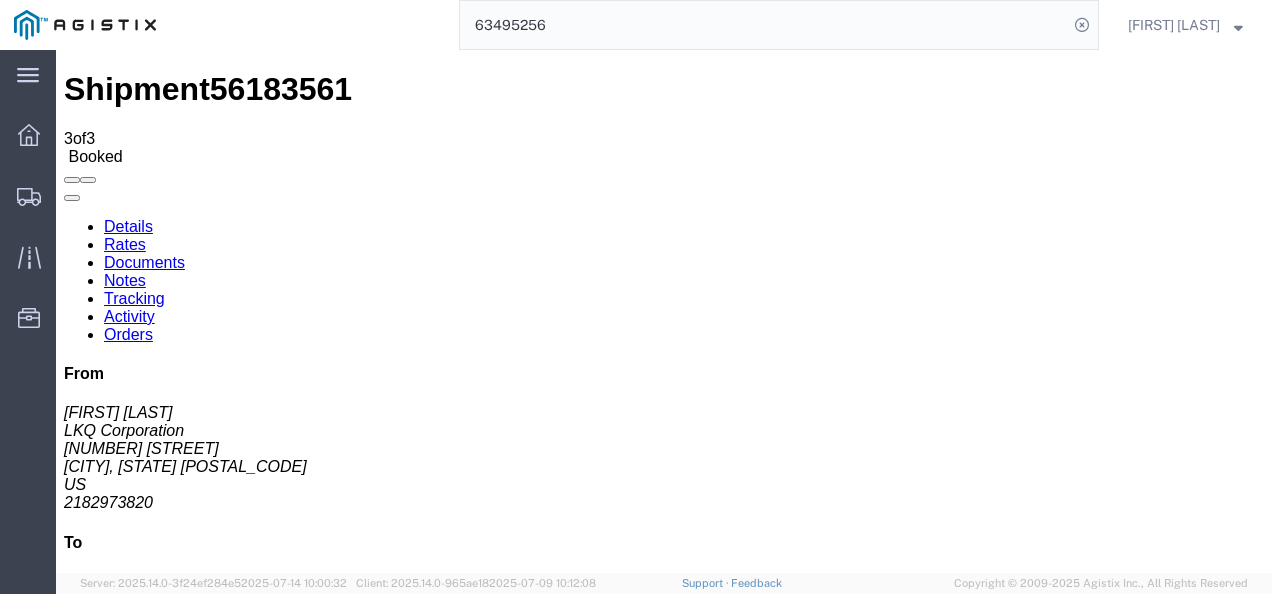 click on "Partial TL" at bounding box center [721, 1480] 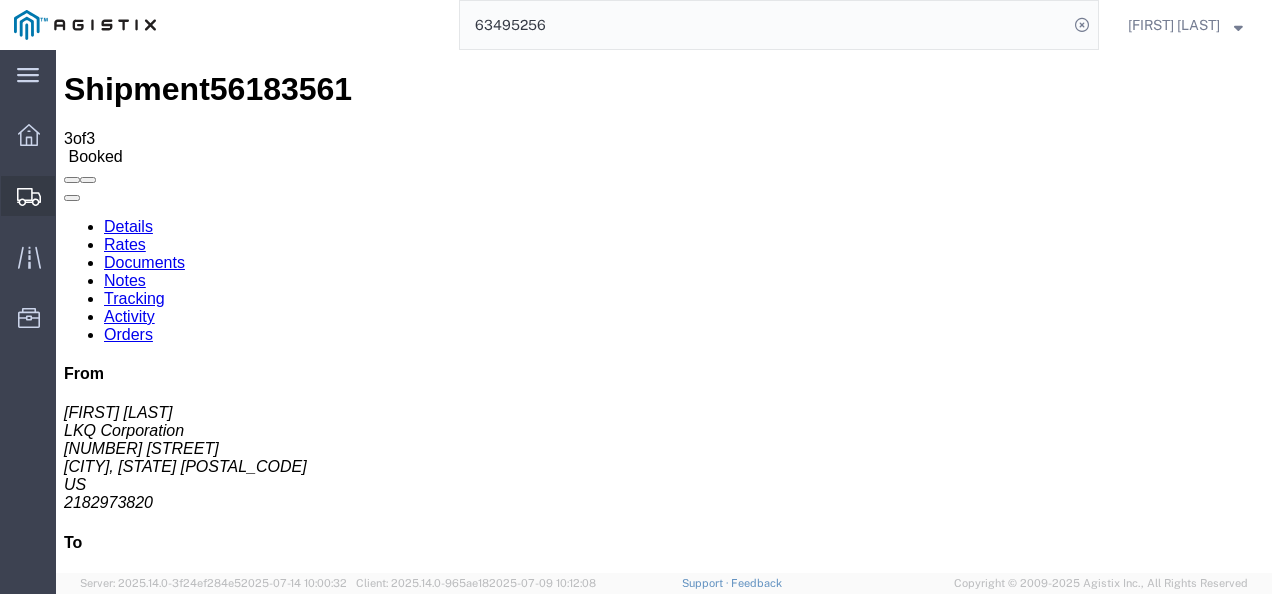 click on "Shipments" 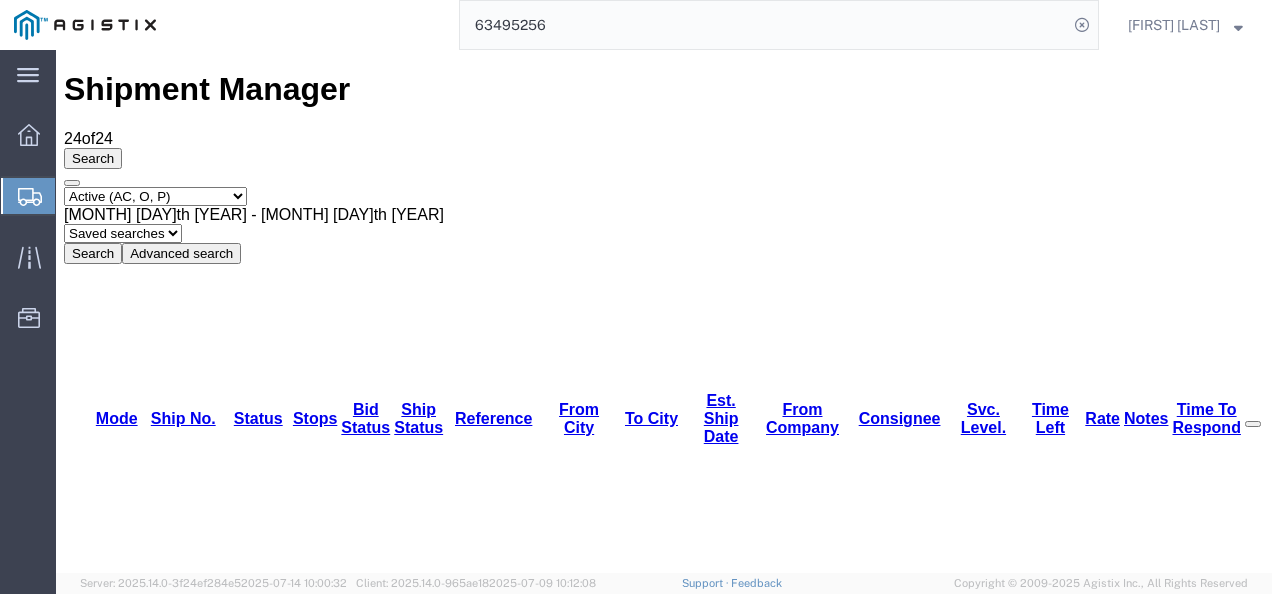 click on "56196087" at bounding box center (161, 1680) 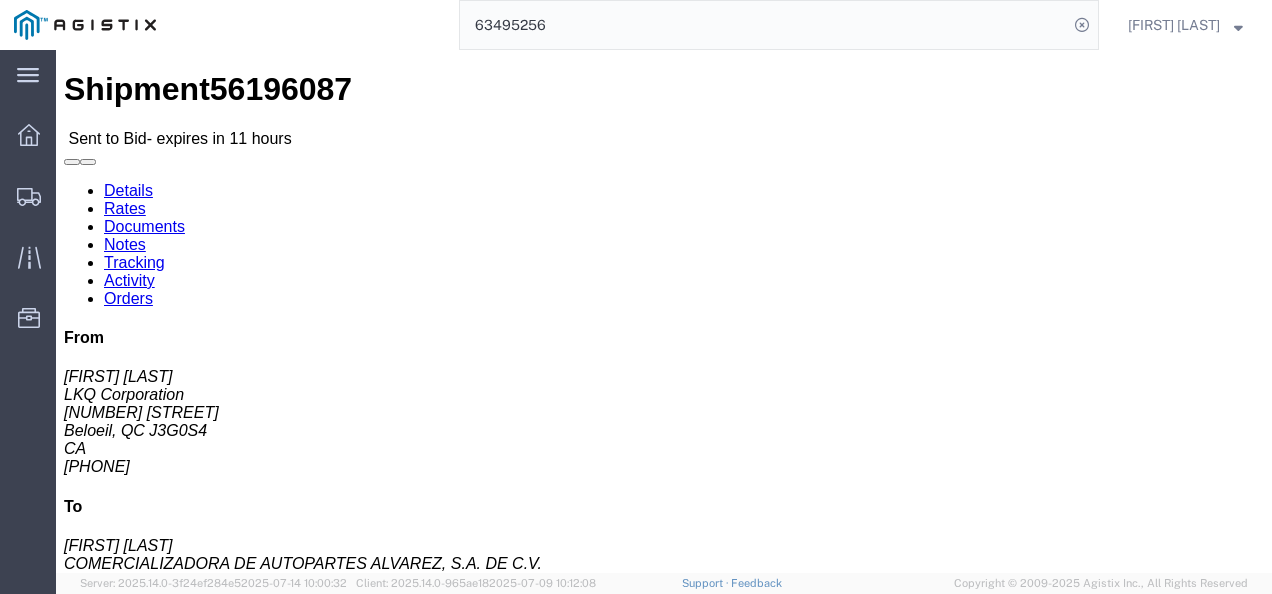 click on "Routing & Vehicle Information" 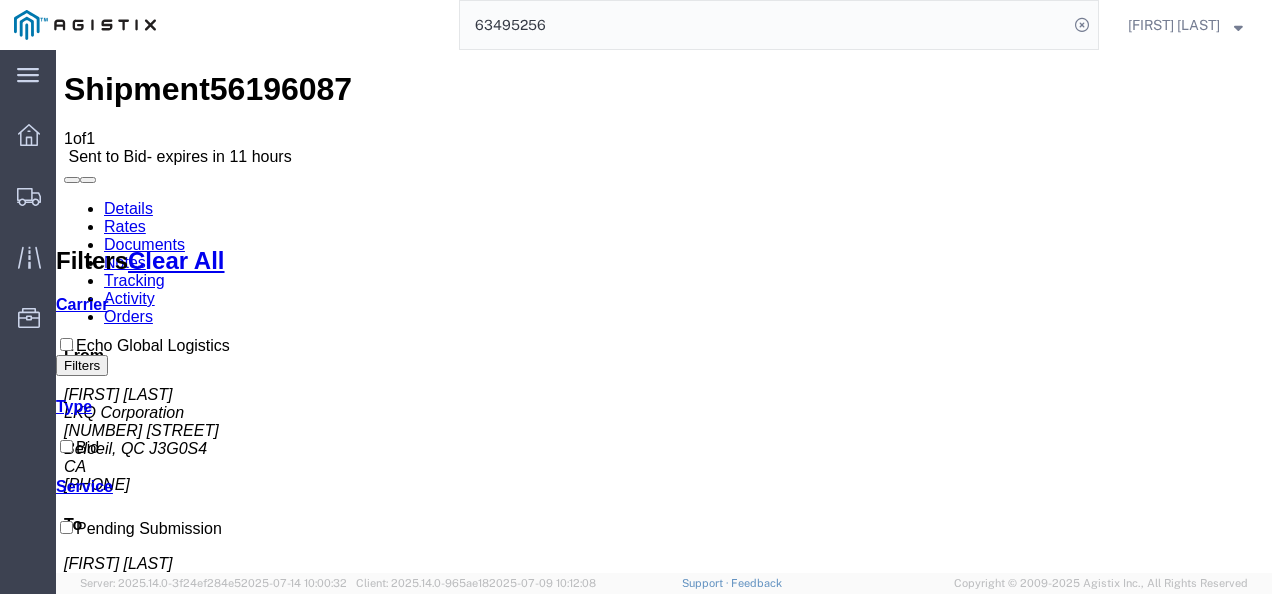 click on "No Bid" at bounding box center (716, 1381) 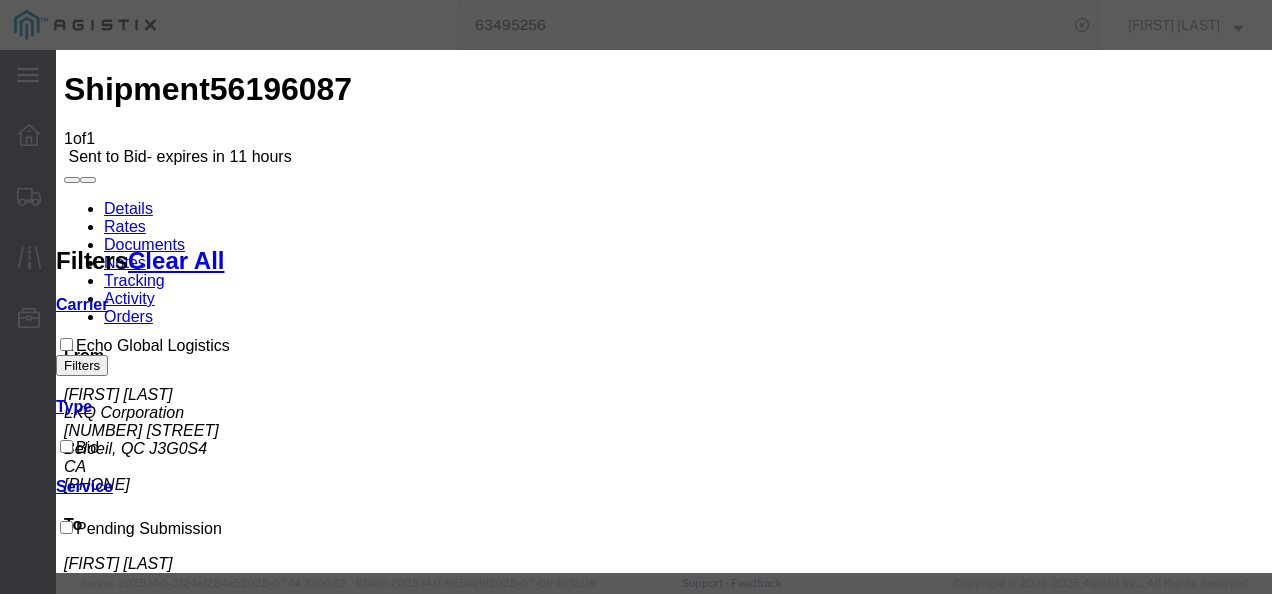 click on "Select Echo Global Logistics" at bounding box center (139, 2390) 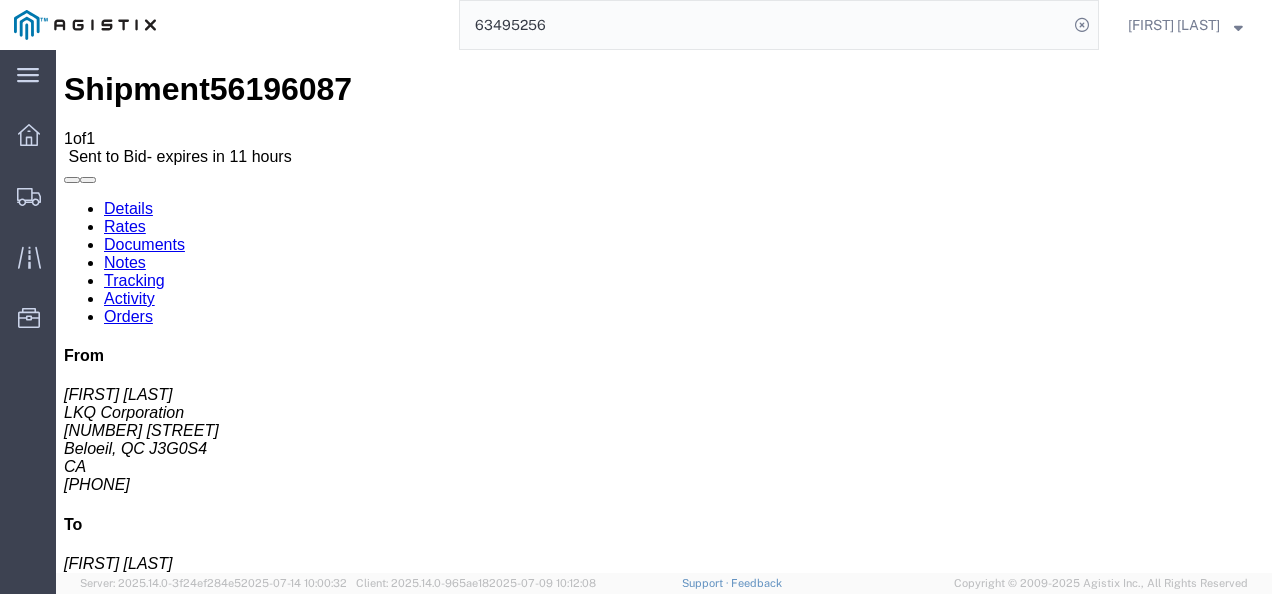 click on "Shipment [NUMBER] [NUMBER]
of
[NUMBER]   [STATUS]  - [STATUS] in [TIME] Details Rates Documents Notes Tracking Activity Orders From [FIRST] [LAST] LKQ Corporation [NUMBER] [STREET] [CITY], [STATE] [POSTAL_CODE] [COUNTRY] [PHONE] To [FIRST] [LAST] [COMPANY] [STREET] [CITY], [STATE] [POSTAL_CODE] [COUNTRY] [PHONE] Other details Reference #: [QUOTE] Ship Date/Time: [DATE] Mode: Truckload Created By: [COMPANY] Truckload Services Created By Email:
[EMAIL]
Carrier Information Tracking No:  Contact Name:  Contact Phone:  Service Level:  Carrier: N/A Transit status:  Please fix the following errors Rates Filter Filters Clear All Cost  -
Transit Days Filters Carrier Service Estimated Transit Transit Days Type Cost Confirm [COMPANY] [SERVICE] [TRANSIT_DAYS] [TRANSIT_DAYS] [TYPE] [COST] [CONFIRM] [COMPANY] [SERVICE] [TRANSIT_DAYS] [TRANSIT_DAYS] [TYPE] [COST] Please fix the following errors You can enter multiple email addresses To" at bounding box center (664, 971) 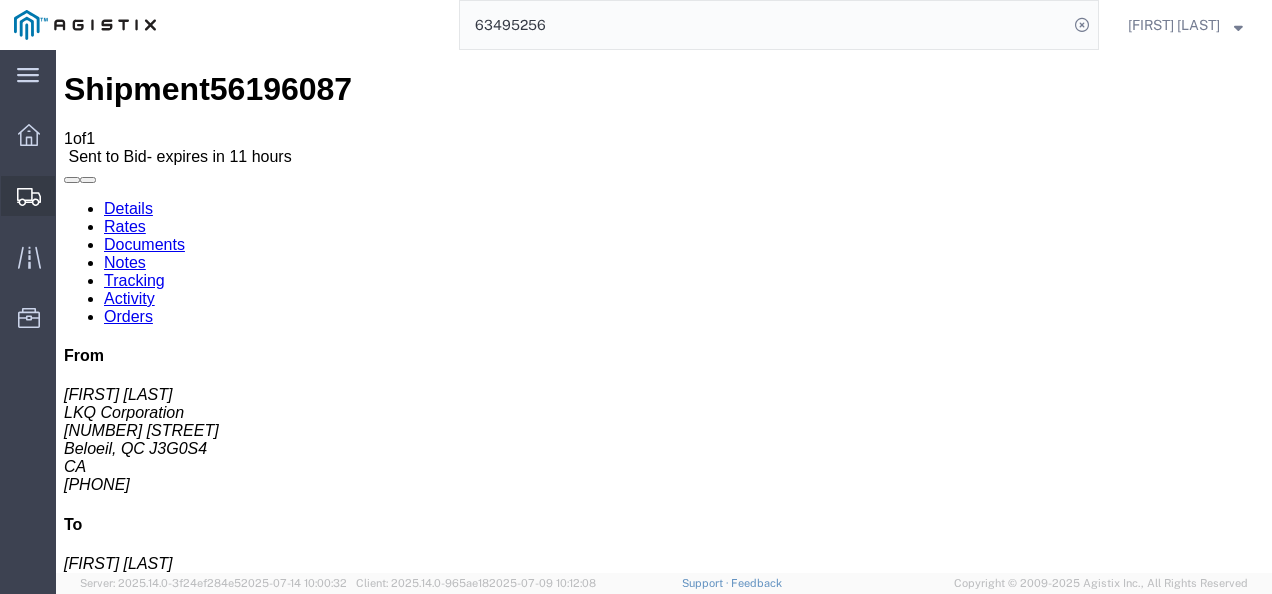 click on "Shipments" 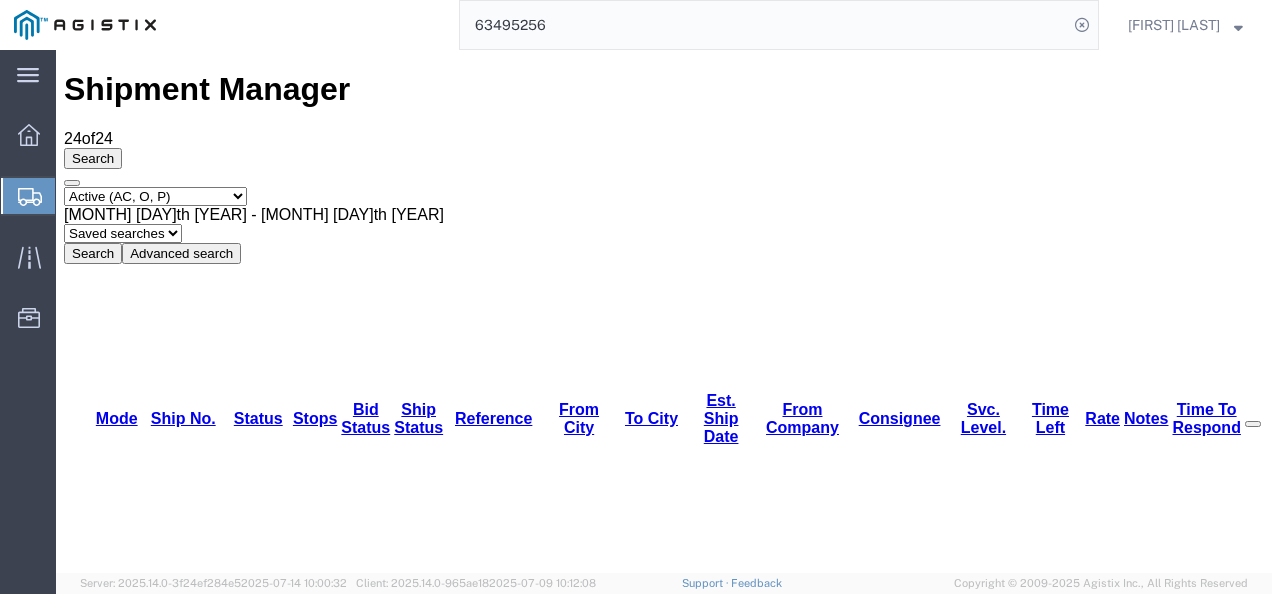 click on "56194914" at bounding box center [161, 2104] 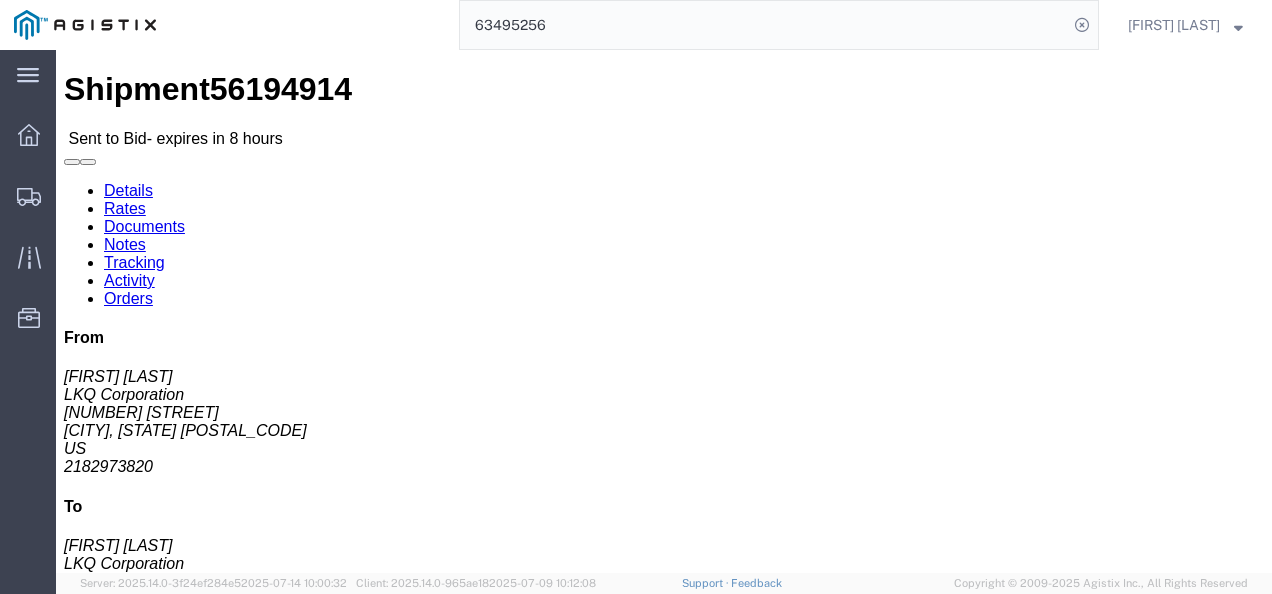 drag, startPoint x: 468, startPoint y: 341, endPoint x: 459, endPoint y: 328, distance: 15.811388 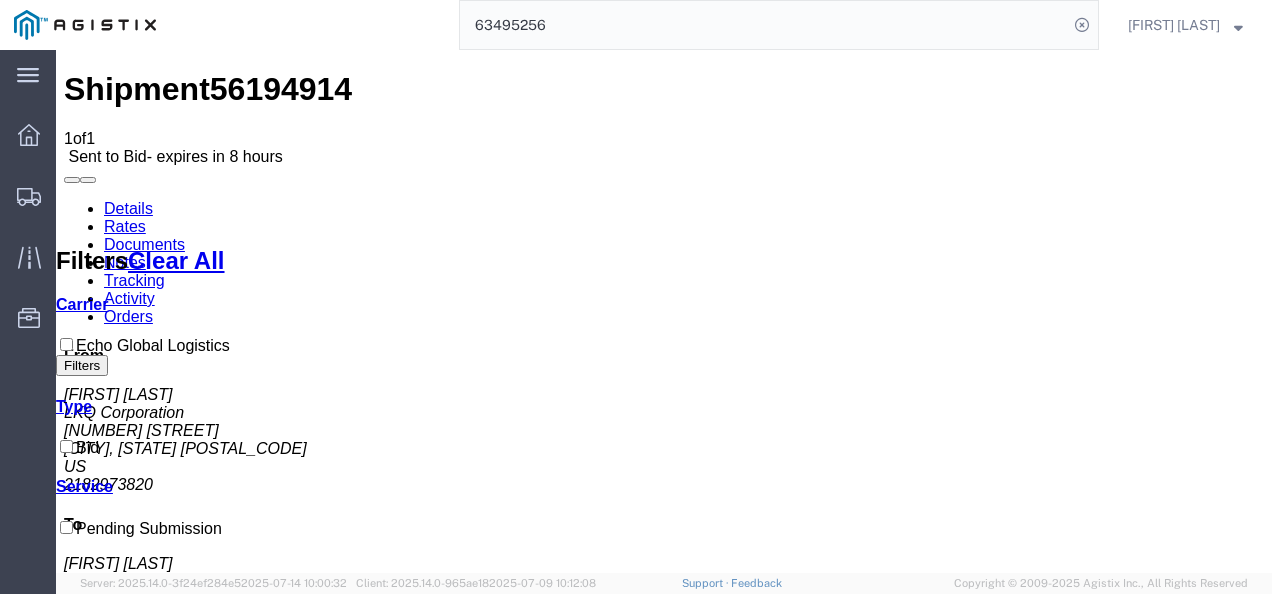 click on "No Bid" at bounding box center [716, 1381] 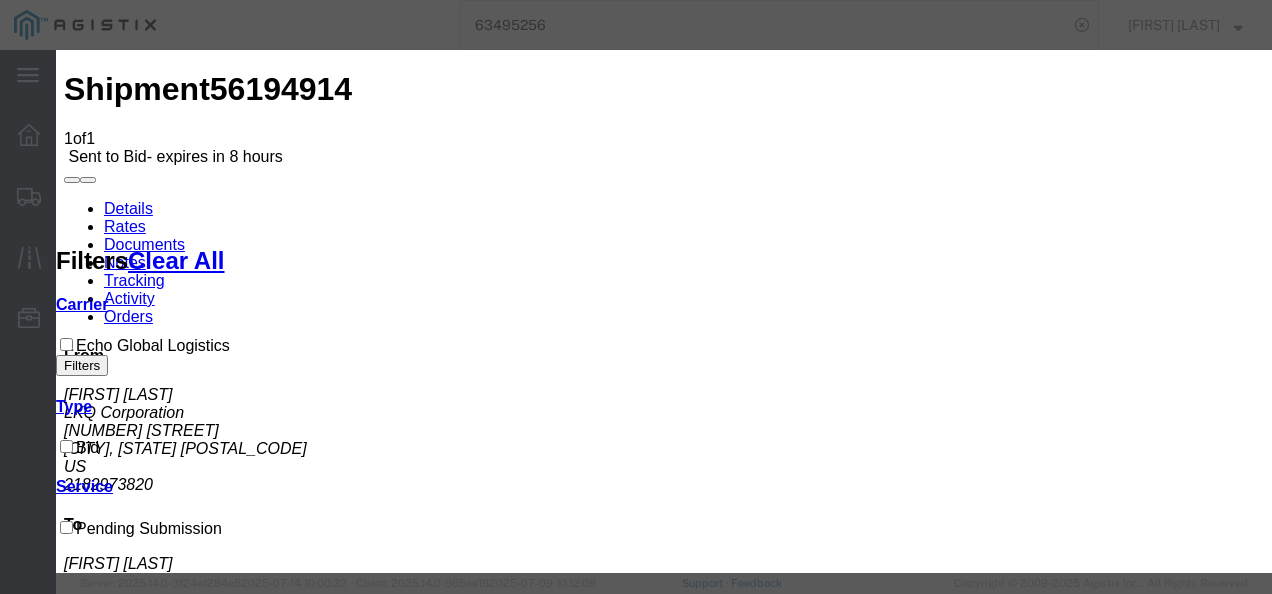 drag, startPoint x: 362, startPoint y: 225, endPoint x: 365, endPoint y: 245, distance: 20.22375 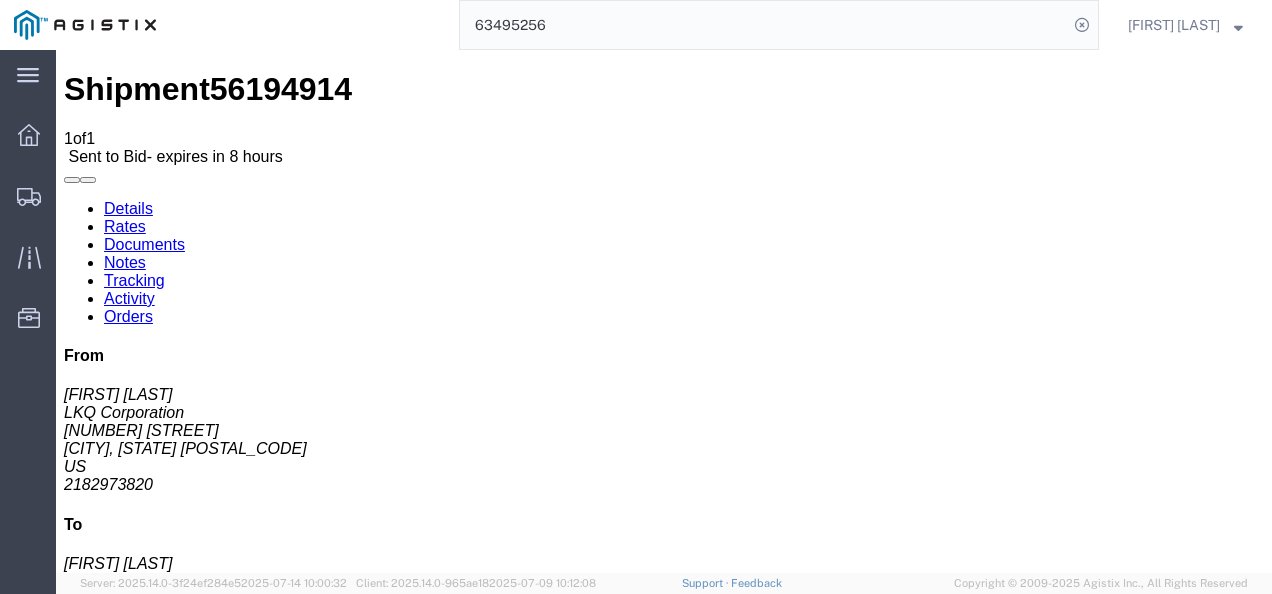 drag, startPoint x: 727, startPoint y: 479, endPoint x: 729, endPoint y: 409, distance: 70.028564 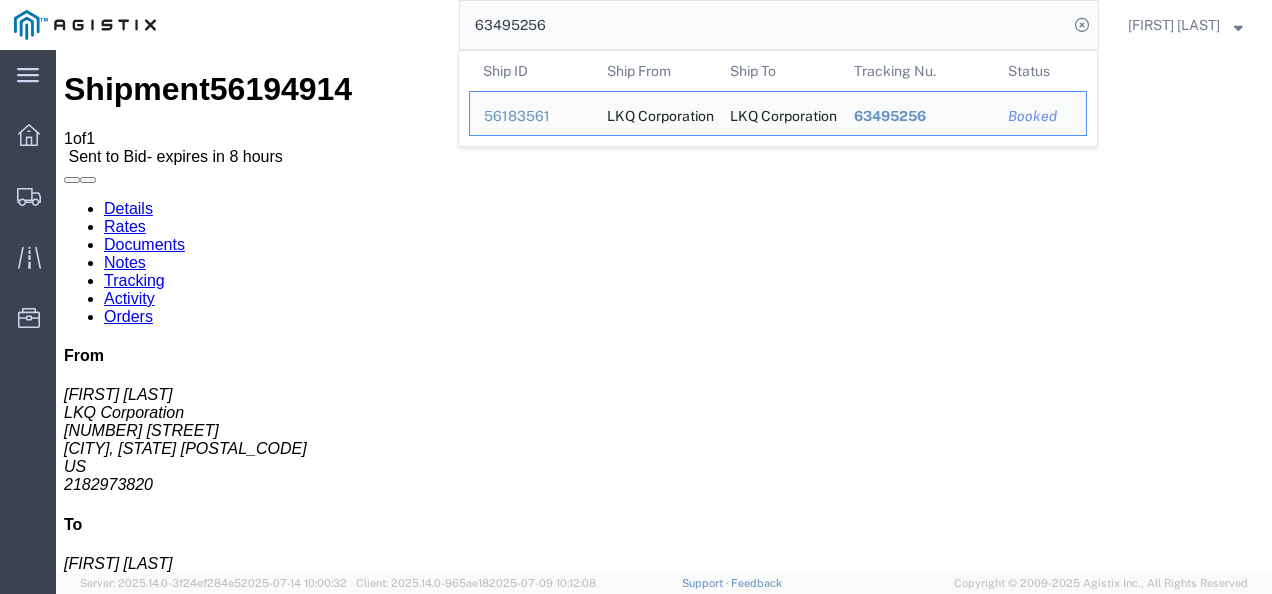 click on "63495256" 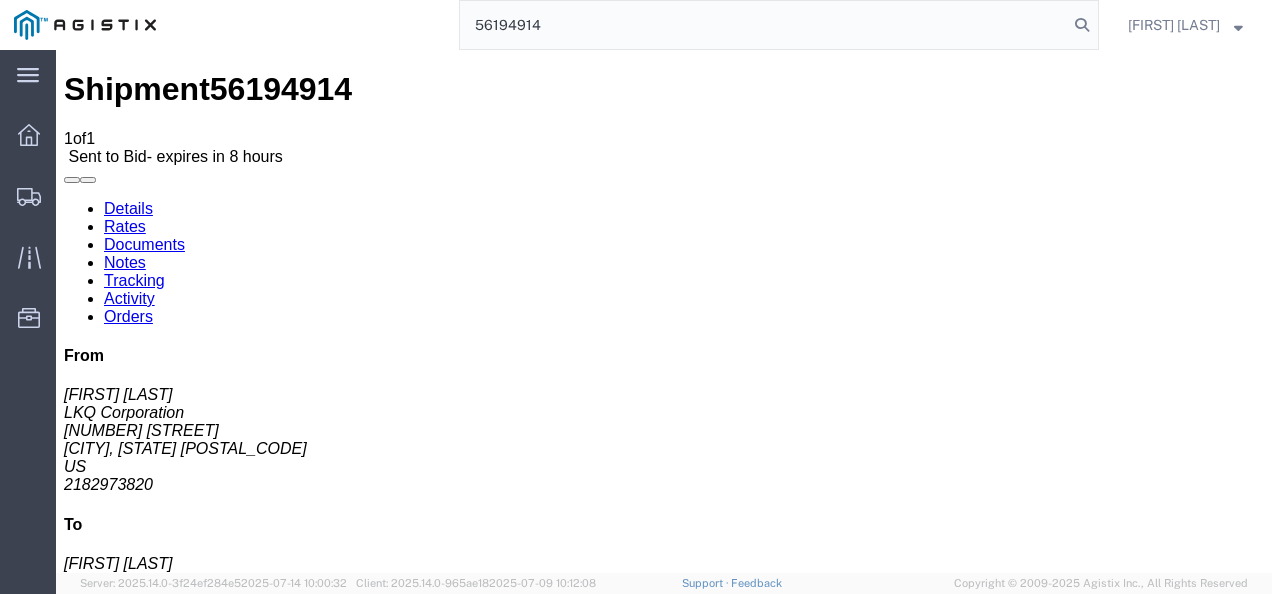 type on "56194914" 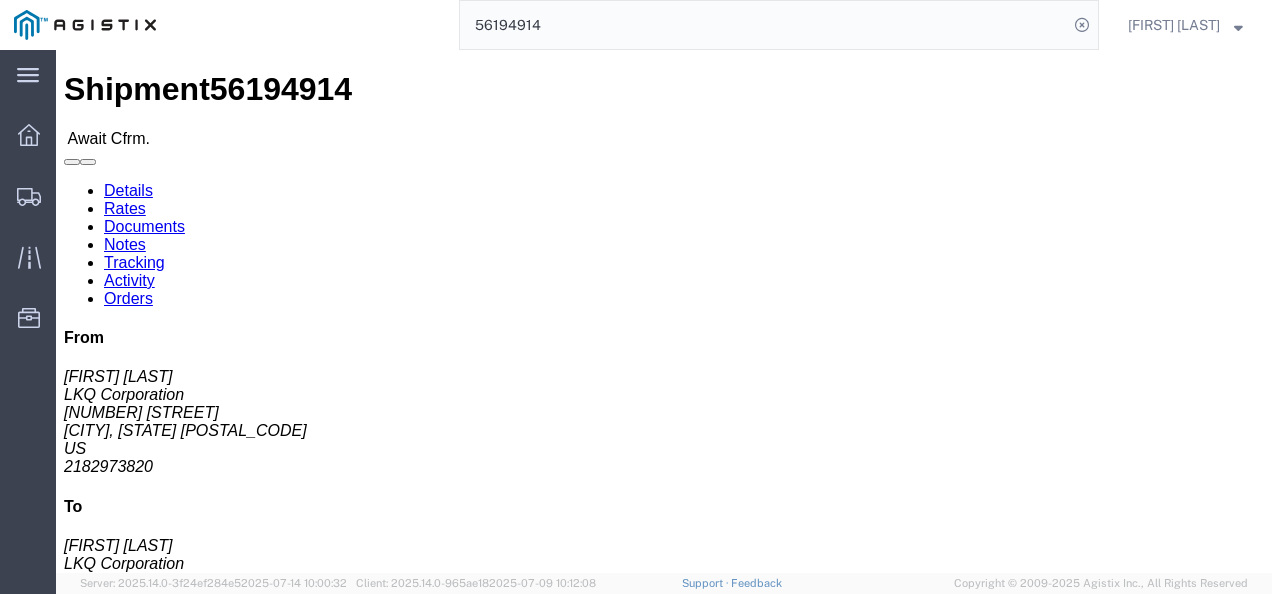 click on "Shipment Detail
Ship From LKQ Corporation ([FIRST] [LAST]) [NUMBER] [NUMBER] [STREET] [CITY], [STATE] [POSTAL_CODE] [COUNTRY] [PHONE] [EMAIL] Ship To
LKQ Corporation ([FIRST] [LAST]) [NUMBER] [STREET] [CITY], [STATE] [POSTAL_CODE] [COUNTRY] [PHONE] [EMAIL]
Pickup & Delivery Dates
[DATE]  [TIME]
-
[DATE]  [TIME] Edit Date and Time
Pickup Date:
Pickup Start Date Pickup Start Time Pickup Open Date and Time [MONTH] [DAY] [YEAR] [TIME] [AM/PM] Pickup Close Date Pickup Close Time
Pickup Close Date and Time
[MONTH] [DAY] [YEAR] [TIME] [AM/PM]
Delivery by Date
Delivery Start Date Delivery Start Time
Deliver Open Date and Time
Deliver Close Date Deliver Close Time
Deliver Close Date and Time
Notify carrier of changes
Cancel
Save
Open Time [TIME] [AM/PM] Cancel Apply   Close Time" 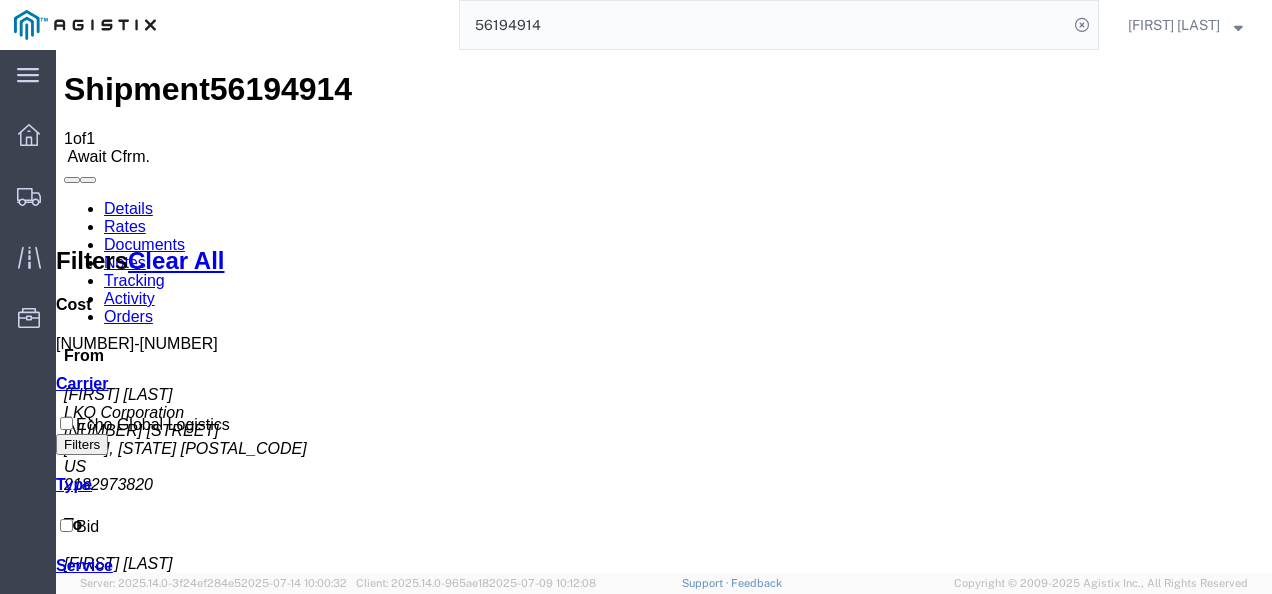 click on "Shipment  [NUMBER] 1
of
1   AwaitCfrm. Details Rates Documents Notes Tracking Activity Orders From [FIRST] [LAST] LKQ Corporation [NUMBER] [STREET] [CITY], [STATE] [PHONE] To [FIRST] [LAST] LKQ Corporation [NUMBER] [STREET] [CITY], [STATE] [PHONE] Other details Reference #: [NUMBER] Ship Date/Time: [DATE] Mode: Truckload Created By: Agistix Truckload Services Created By Email:
offline_notificatio...
Carrier Information Tracking No:  Contact Name:  Contact Phone:  Service Level: TL Standard 3 - 5 Day Carrier: Echo Global Logistics Transit status:  Please fix the following errors Rates Filter Filters Clear All Cost [PRICE]  -
[PRICE] Transit Days Carrier   Echo Global Logistics Filters Type   Bid Service   TL Standard 3 - 5 Day Search: Carrier Service Estimated Transit Transit Days Type Cost Confirm Echo Global Logistics TL Standard 3 - 5 Day 3-5 Day Economy Bid [PRICE] USD
Confirm
To" at bounding box center (664, 897) 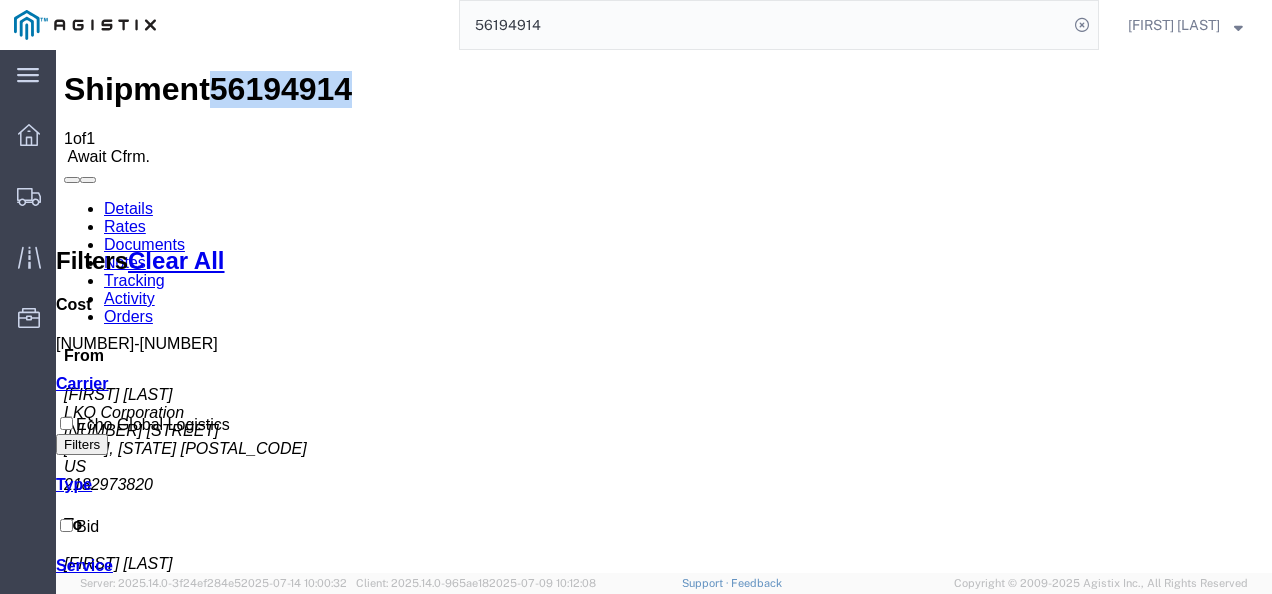 click on "56194914" at bounding box center (281, 89) 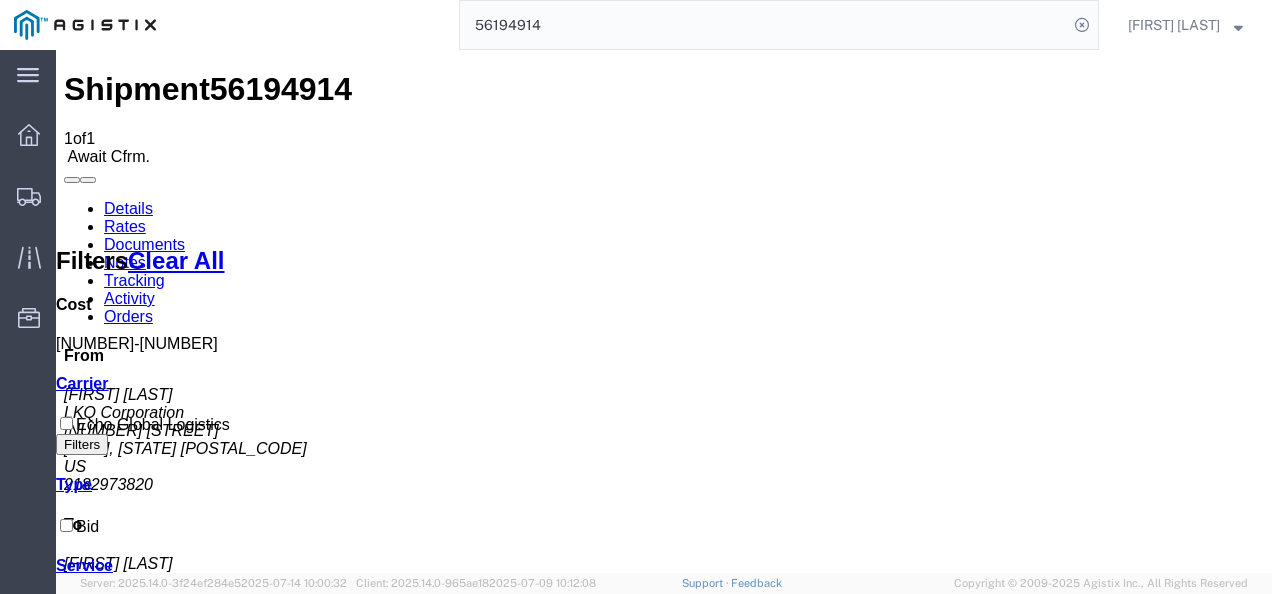 click on "Confirm" at bounding box center [882, 1381] 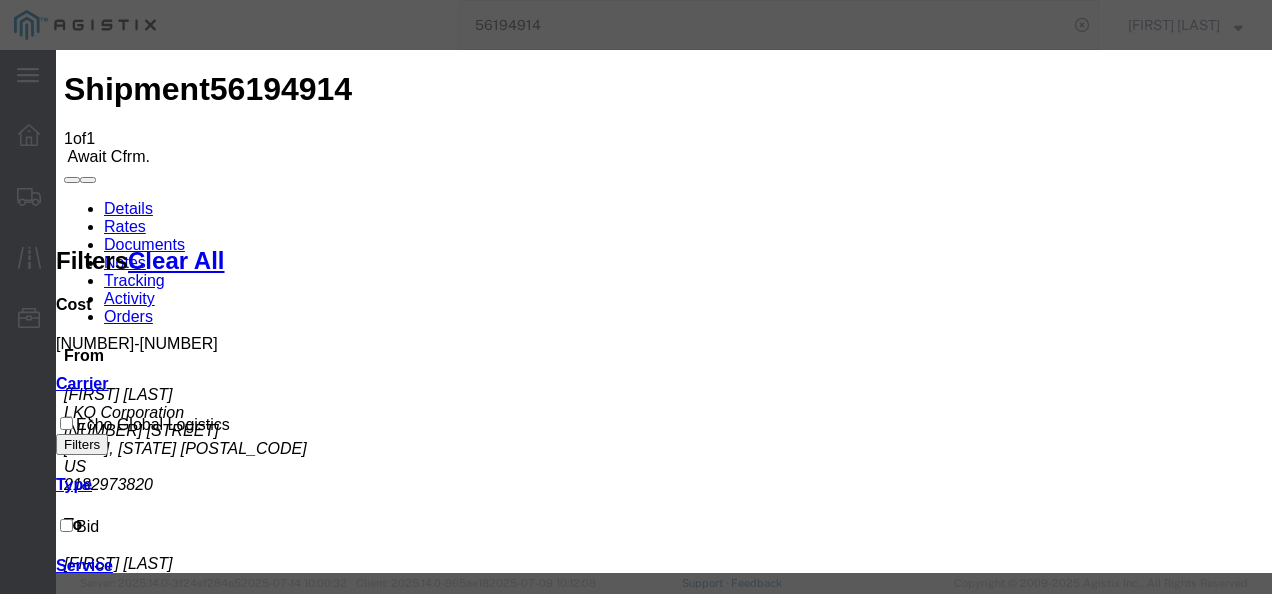click at bounding box center (664, 3065) 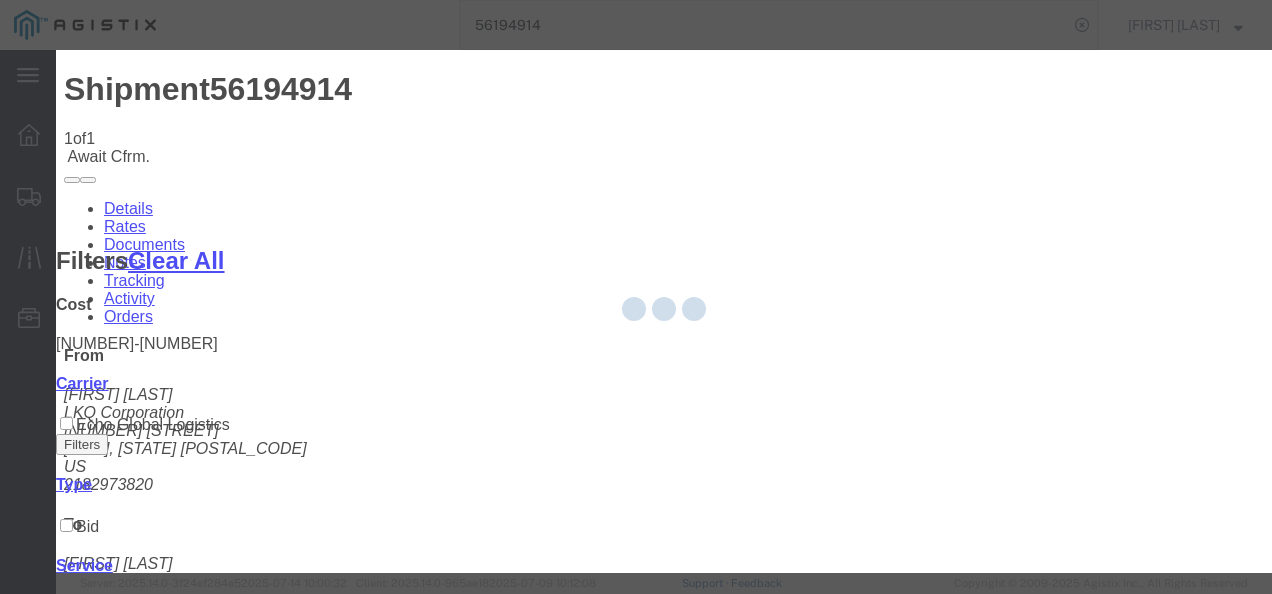 click 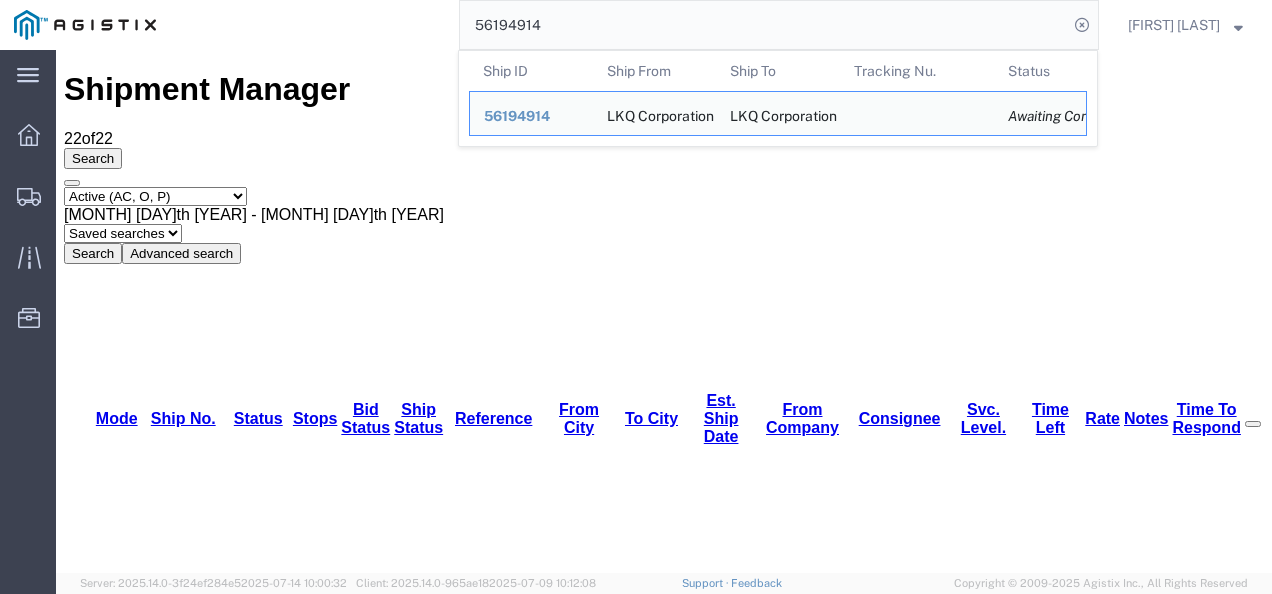 click on "56194914" 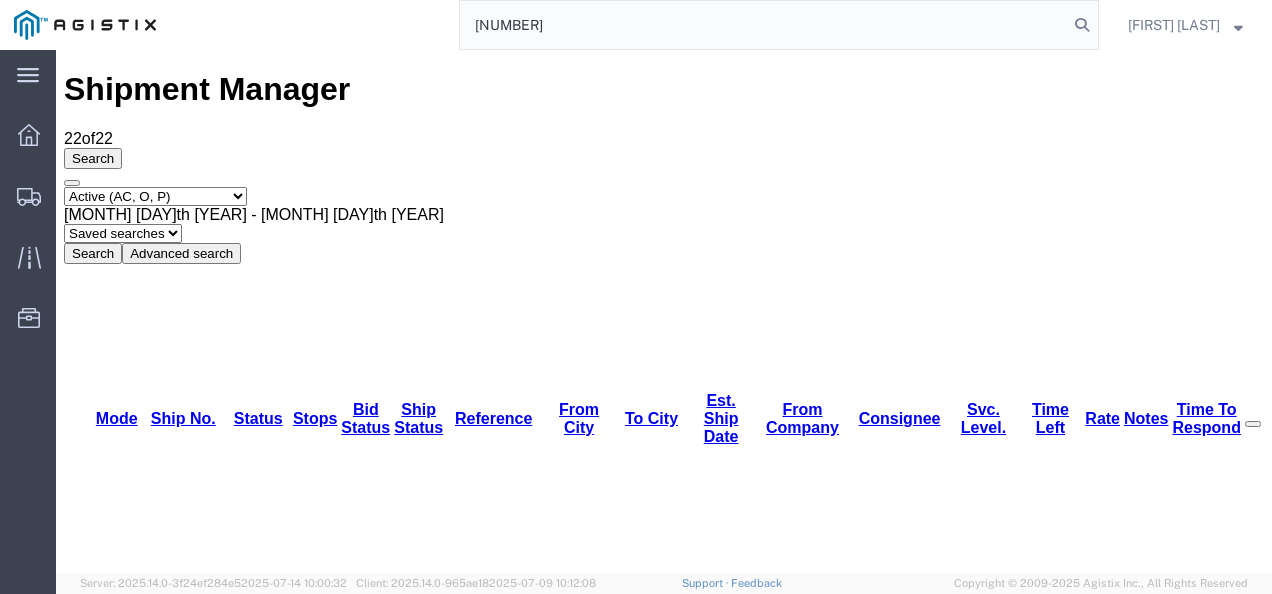 type on "[NUMBER]" 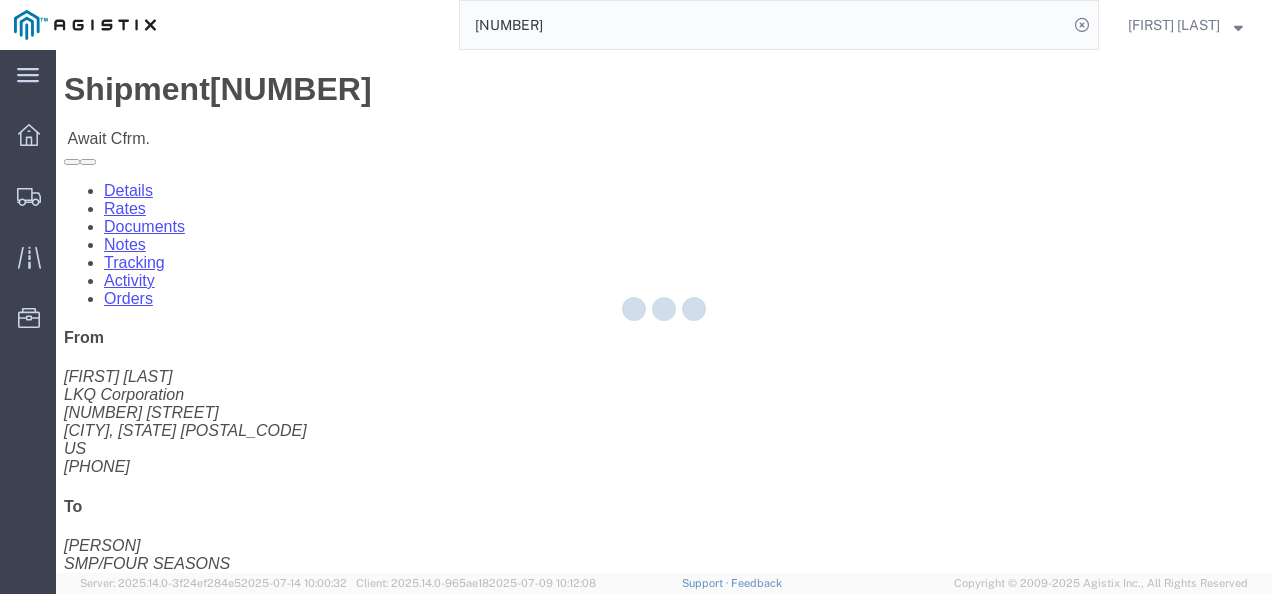 click 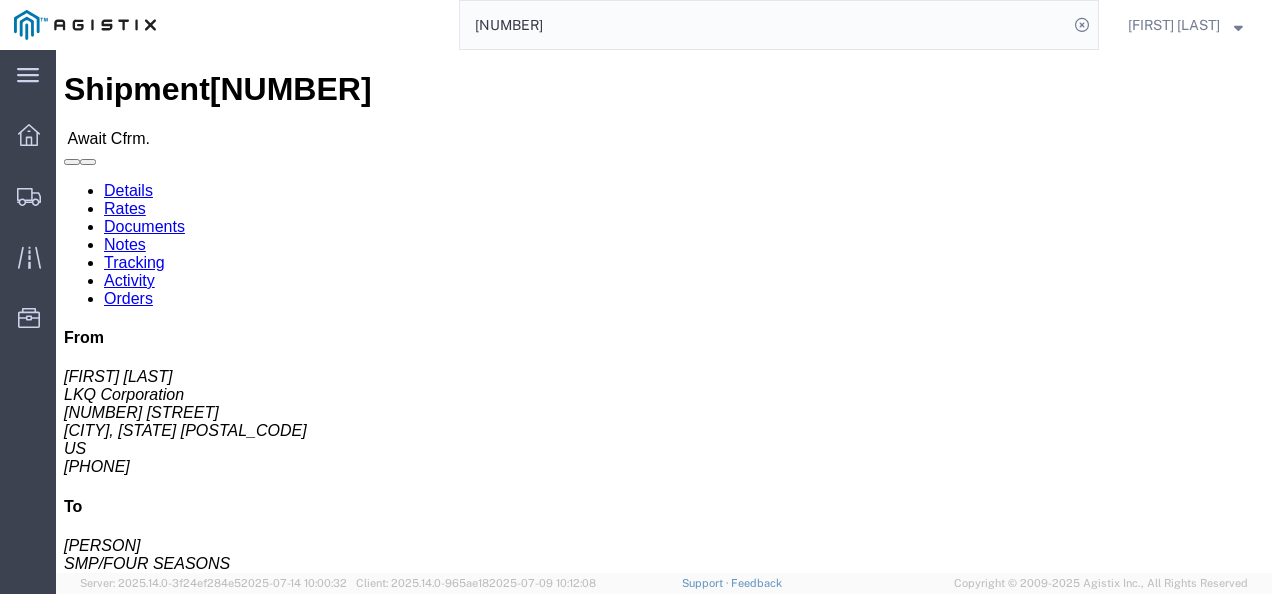 click on "Rates" 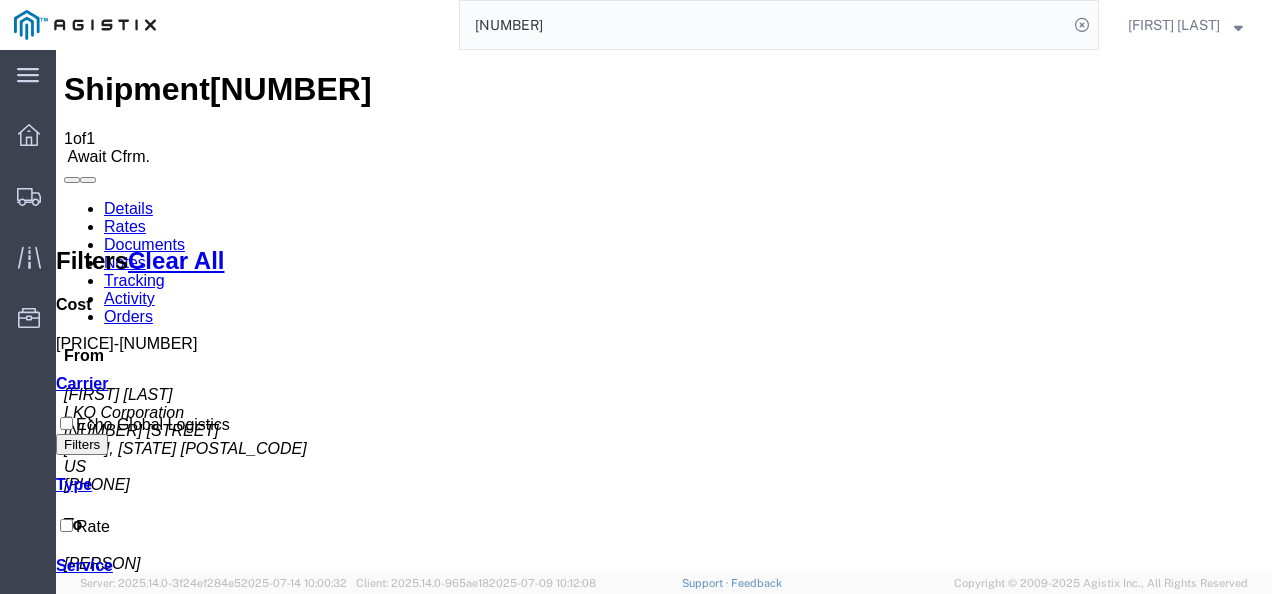 click on "Shipment [NUMBER] [NUMBER]
of
[NUMBER]   [STATUS] Details Rates Documents Notes Tracking Activity Orders From [FIRST] [LAST] LKQ Corporation [NUMBER] [STREET] [CITY], [STATE] [POSTAL_CODE] [COUNTRY] [PHONE] To [FIRST] [COMPANY] [NUMBER] [STREET] [CITY], [STATE] [POSTAL_CODE] [COUNTRY] [PHONE] Other details Reference #: [NUMBER] Ship Date/Time: [DATE] Mode: Truckload Created By: [COMPANY] Truckload Services Created By Email:
[EMAIL]
Carrier Information Tracking No: [NUMBER] Contact Name:  Contact Phone:  Service Level: [SERVICE] [TRANSIT_DAYS] [TRANSIT_DAYS] Carrier: [COMPANY] Transit status:  Please fix the following errors Rates Filter Filters Clear All Cost [CURRENCY][NUMBER]  -
[CURRENCY][NUMBER] Transit Days Carrier   [COMPANY] Filters Type   Rate Service   [SERVICE] [TRANSIT_DAYS] [TRANSIT_DAYS] [TYPE] [COST] [CONFIRM] [COMPANY] [SERVICE] [TRANSIT_DAYS] Rate [CURRENCY][NUMBER] [CURRENCY]
Confirm
To" at bounding box center [664, 887] 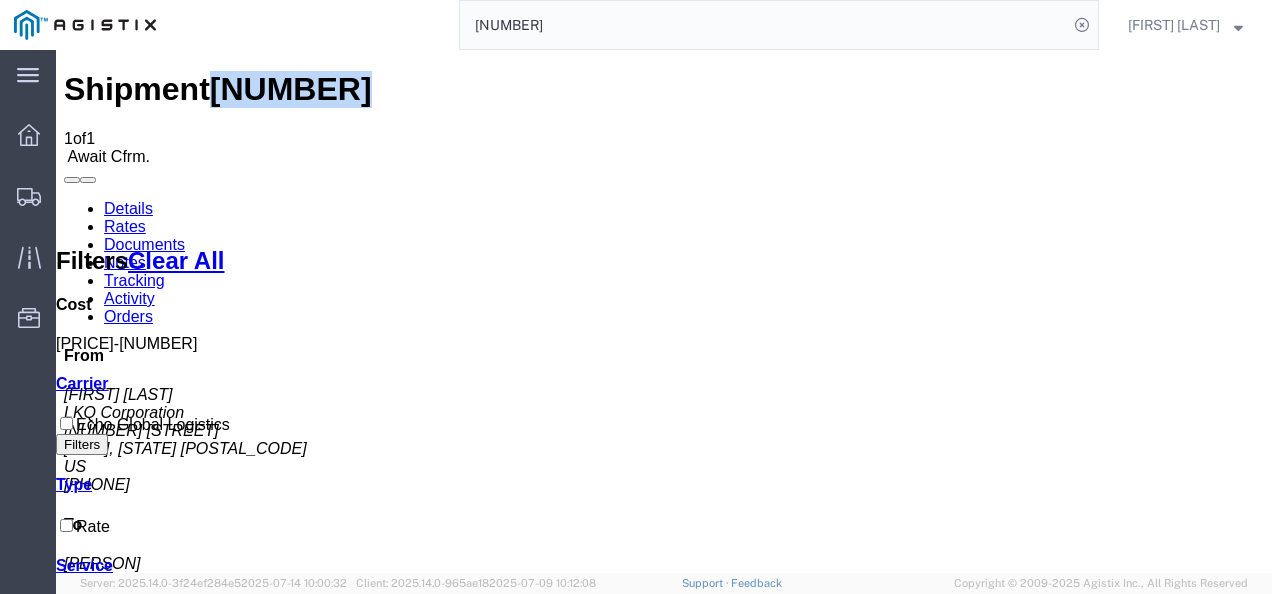 click on "[NUMBER]" at bounding box center [291, 89] 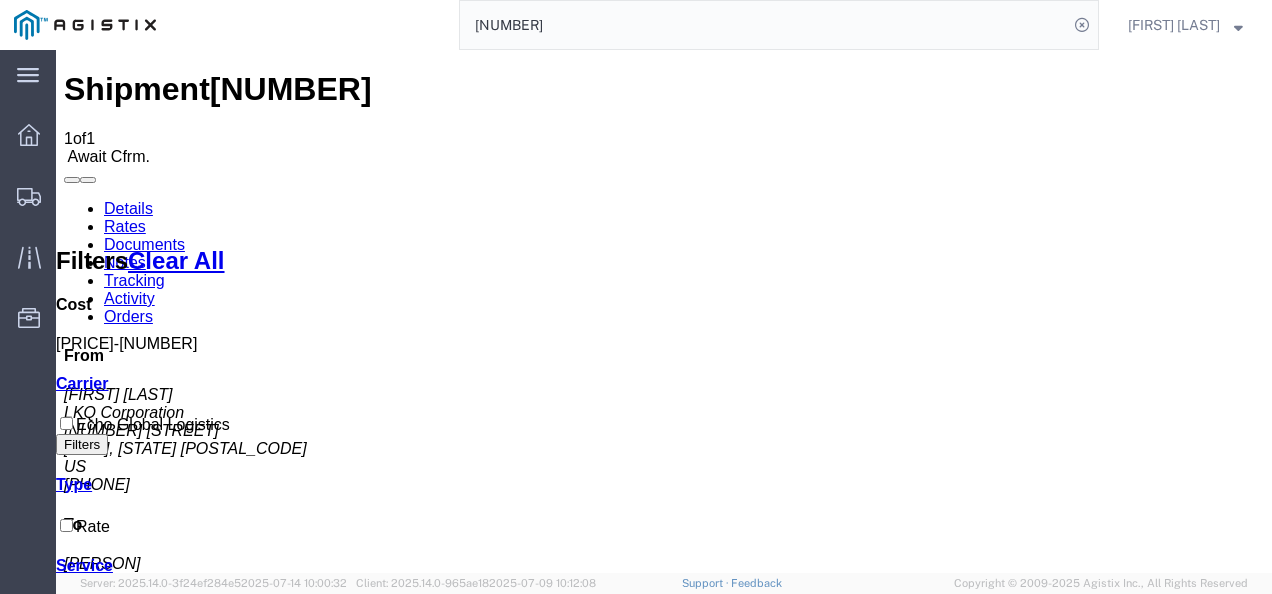 click on "Shipment [NUMBER] [NUMBER]
of
[NUMBER]   [STATUS] Details Rates Documents Notes Tracking Activity Orders From [FIRST] [LAST] LKQ Corporation [NUMBER] [STREET] [CITY], [STATE] [POSTAL_CODE] [COUNTRY] [PHONE] To [FIRST] [COMPANY] [NUMBER] [STREET] [CITY], [STATE] [POSTAL_CODE] [COUNTRY] [PHONE] Other details Reference #: [NUMBER] Ship Date/Time: [DATE] Mode: Truckload Created By: [COMPANY] Truckload Services Created By Email:
[EMAIL]
Carrier Information Tracking No: [NUMBER] Contact Name:  Contact Phone:  Service Level: [SERVICE] [TRANSIT_DAYS] [TRANSIT_DAYS] Carrier: [COMPANY] Transit status:  Please fix the following errors Rates Filter Filters Clear All Cost [CURRENCY][NUMBER]  -
[CURRENCY][NUMBER] Transit Days Carrier   [COMPANY] Filters Type   Rate Service   [SERVICE] [TRANSIT_DAYS] [TRANSIT_DAYS] [TYPE] [COST] [CONFIRM] [COMPANY] [SERVICE] [TRANSIT_DAYS] Rate [CURRENCY][NUMBER] [CURRENCY]
Confirm
To" at bounding box center (664, 887) 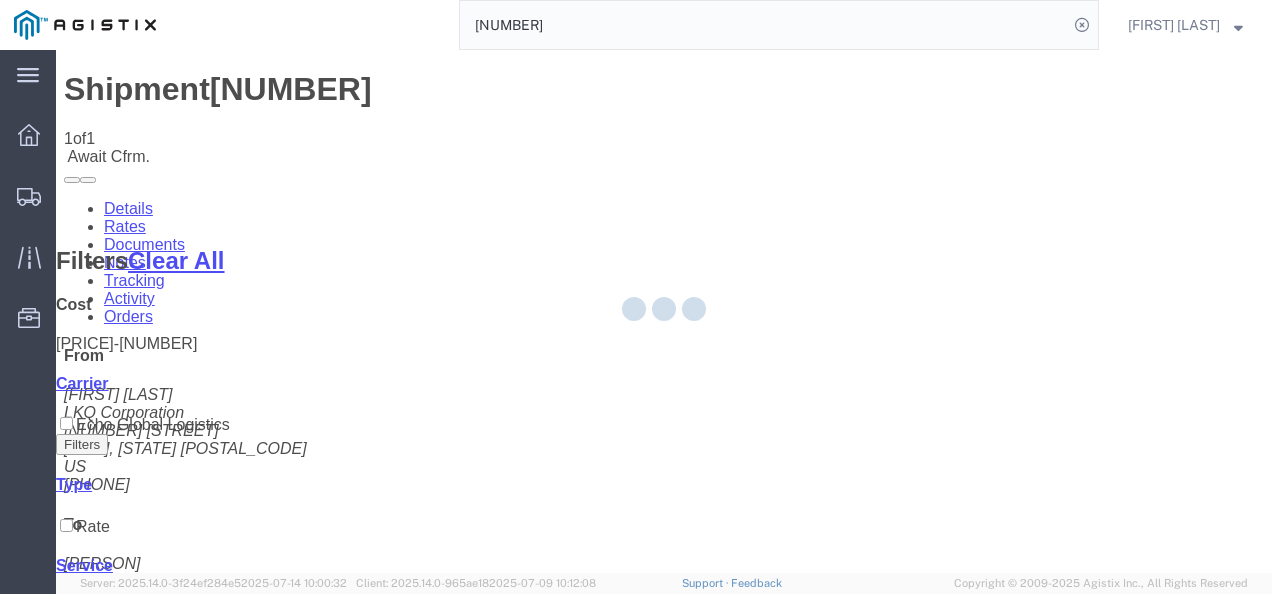 click 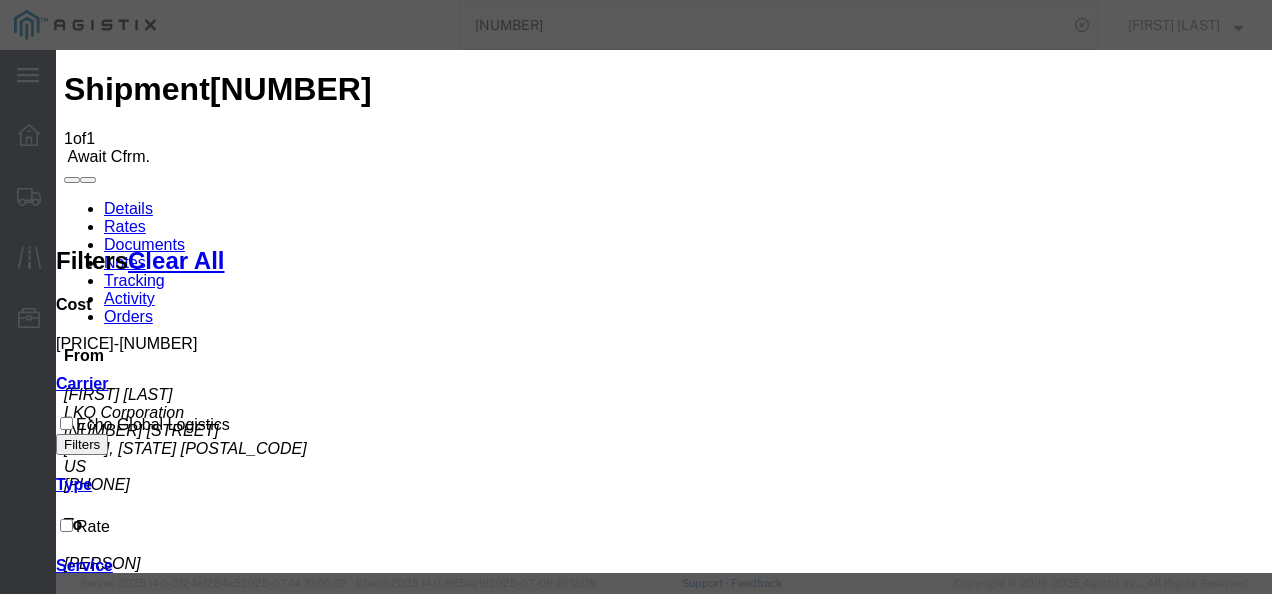 click at bounding box center [168, 2638] 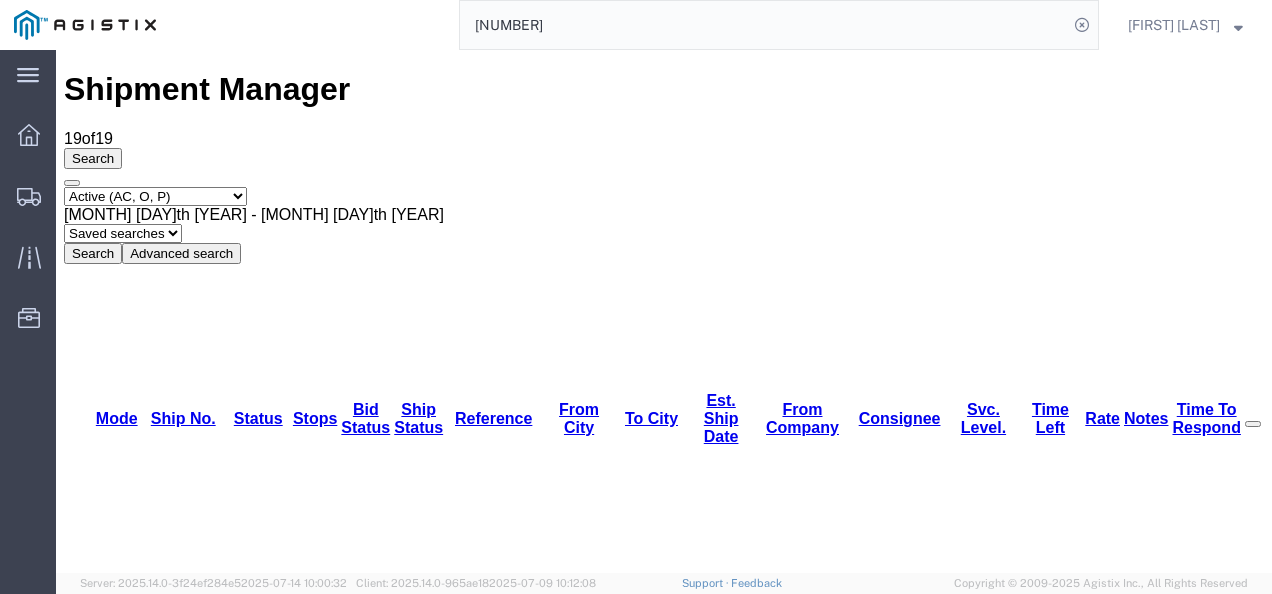 click on "[NUMBER]" 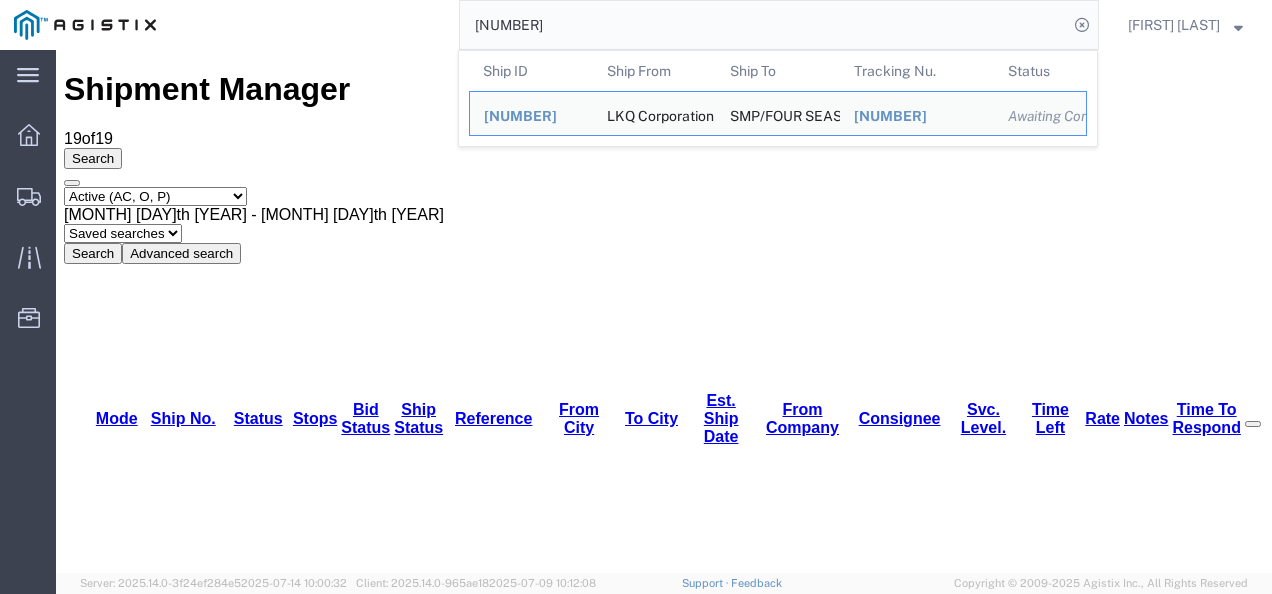 click on "[NUMBER]" 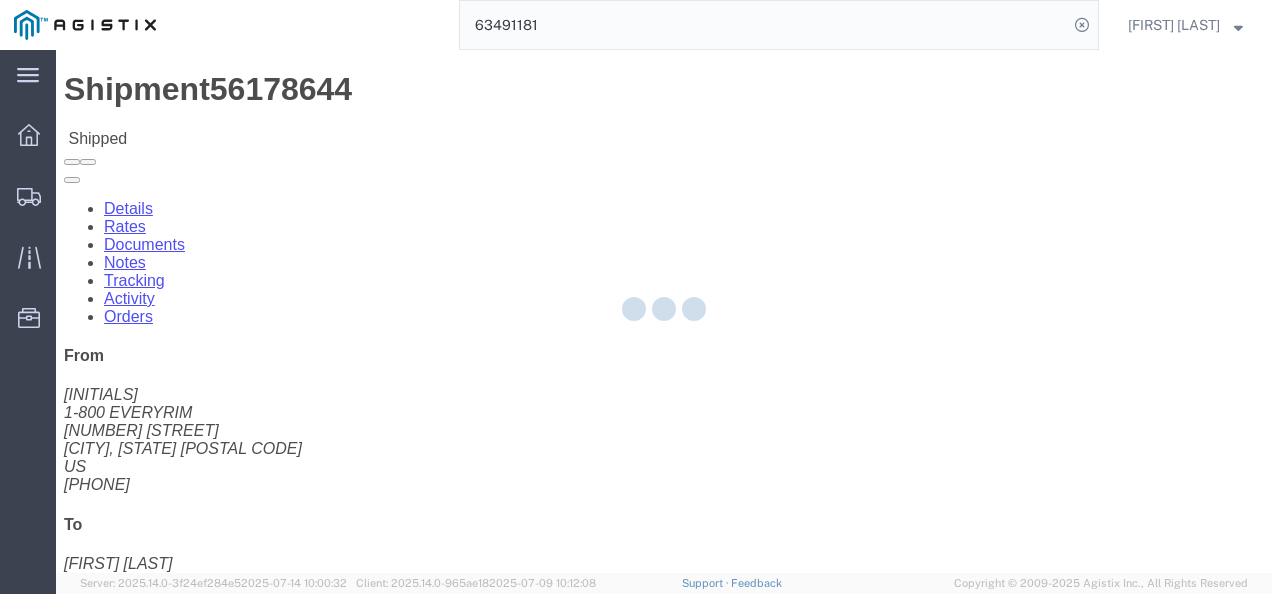 click 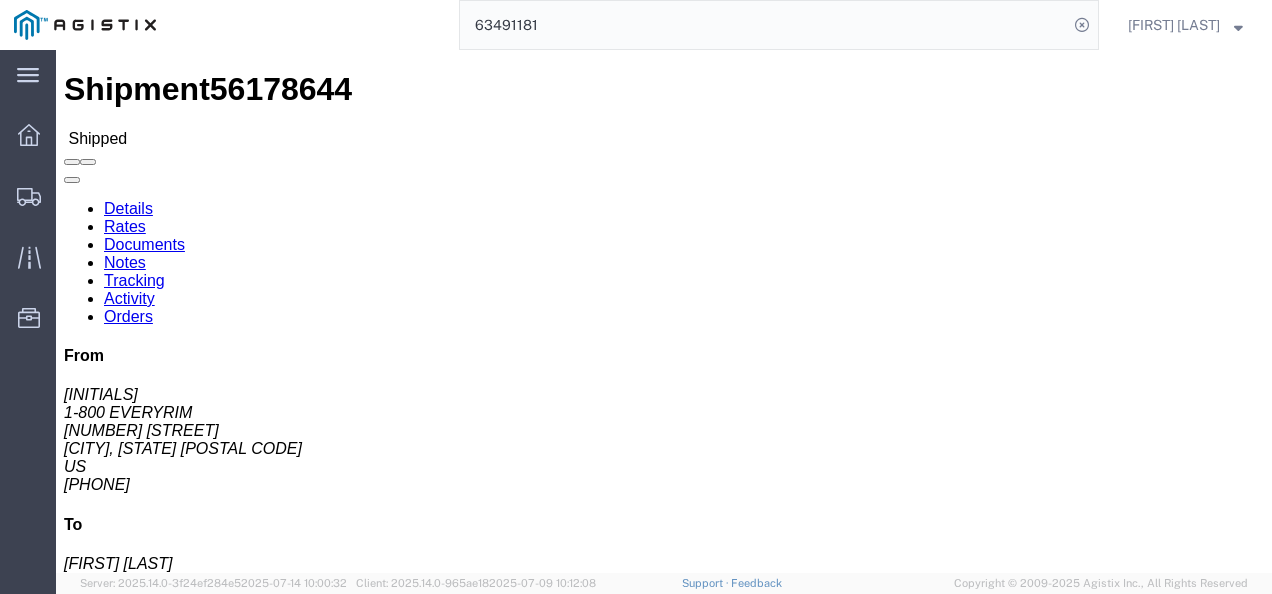 click on "Routing & Vehicle Information" 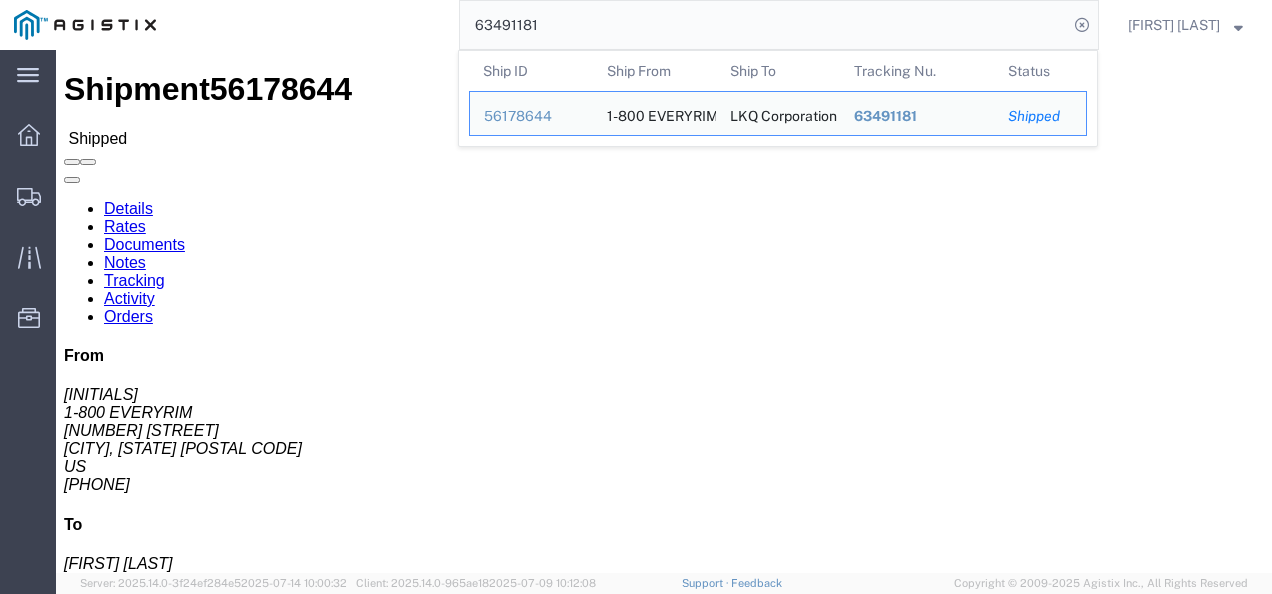 click on "63491181" 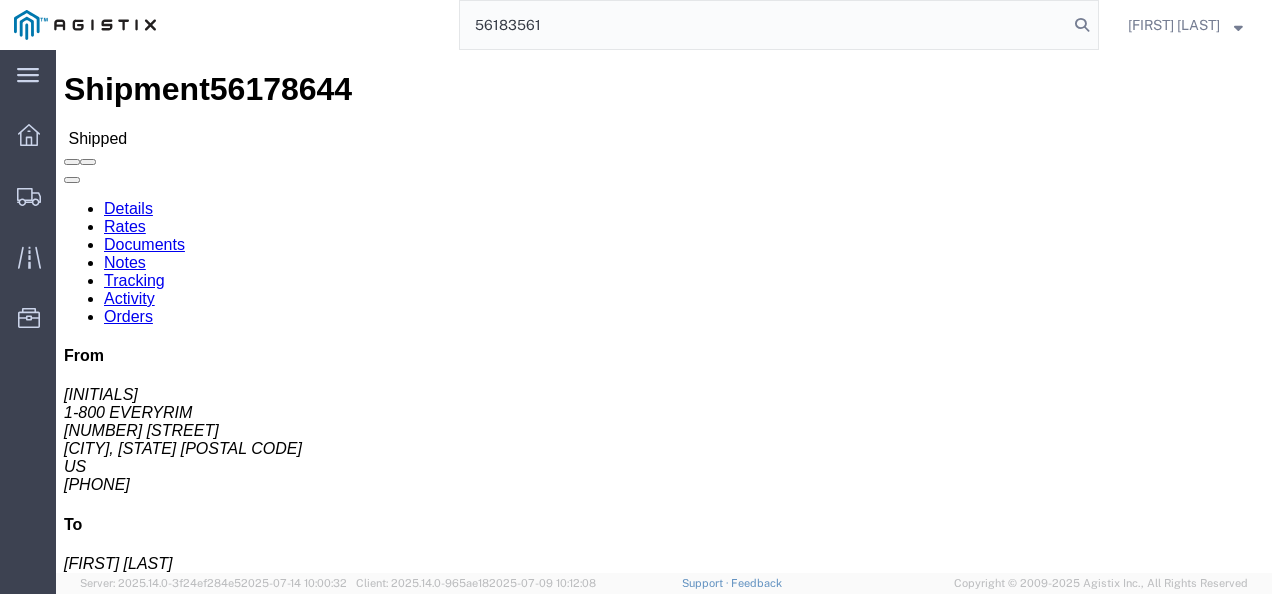 type on "56183561" 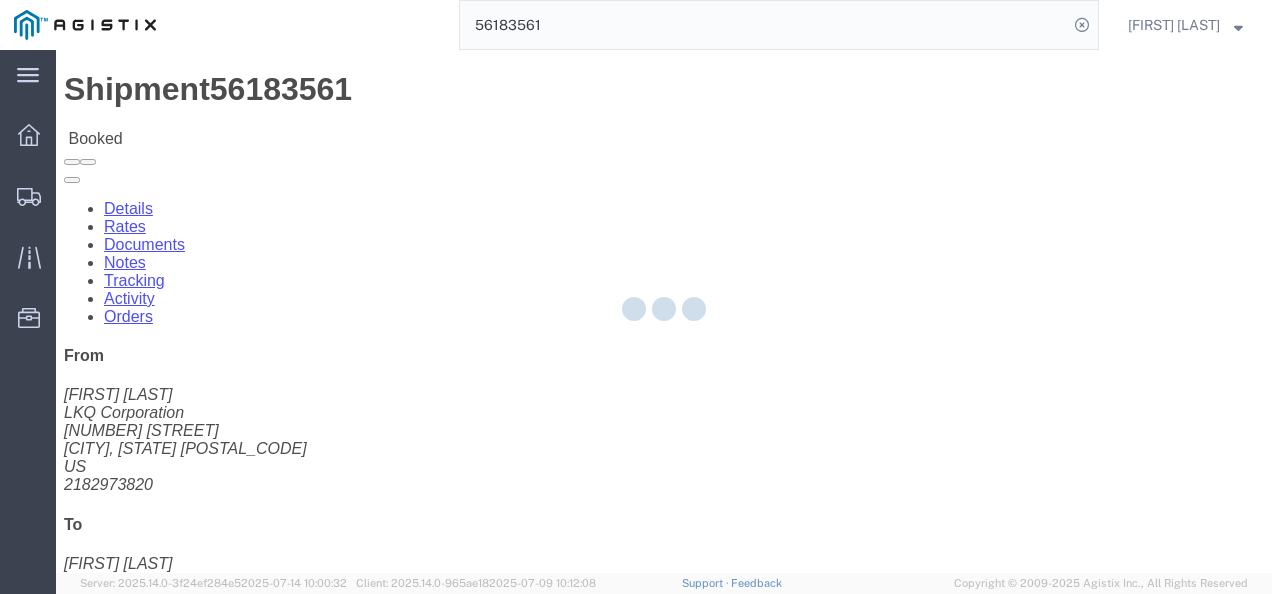 click 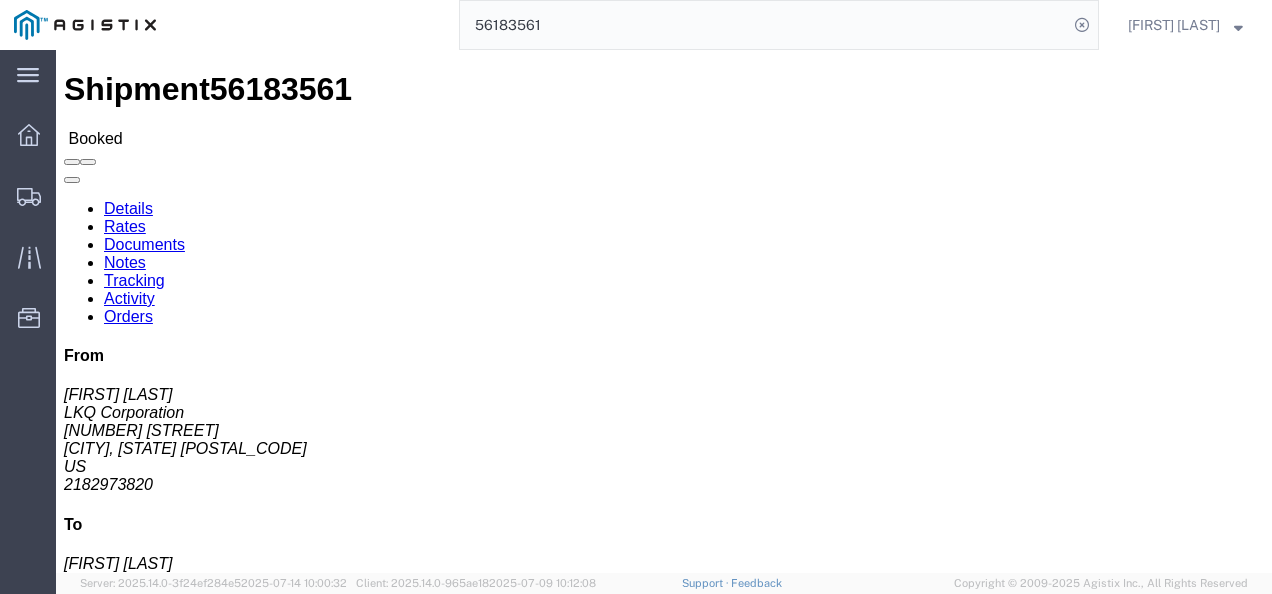 click on "Ship From LKQ Corporation ([FIRST] [LAST]) [NUMBER] [STREET] [CITY], [STATE] United States [PHONE] [EMAIL] Ship To
LKQ Corporation ([FIRST] [LAST]) [NUMBER] [STREET] [CITY], [STATE] United States [PHONE] [EMAIL]
Pickup & Delivery Dates
[DATE]  [TIME]
-
[DATE]  [TIME] Edit Date and Time
Pickup Date:
Pickup Start Date Pickup Start Time Pickup Open Date and Time [DATE] [TIME] Pickup Close Date Pickup Close Time
Pickup Close Date and Time
[DATE] [TIME]
Delivery by Date
Delivery Start Date Delivery Start Time
Deliver Open Date and Time
Deliver Close Date Deliver Close Time
Deliver Close Date and Time
Notify carrier of changes
Cancel
Save
Open Time [TIME] Cancel Apply   Close Time [TIME] Cancel Apply   [TIME]" 